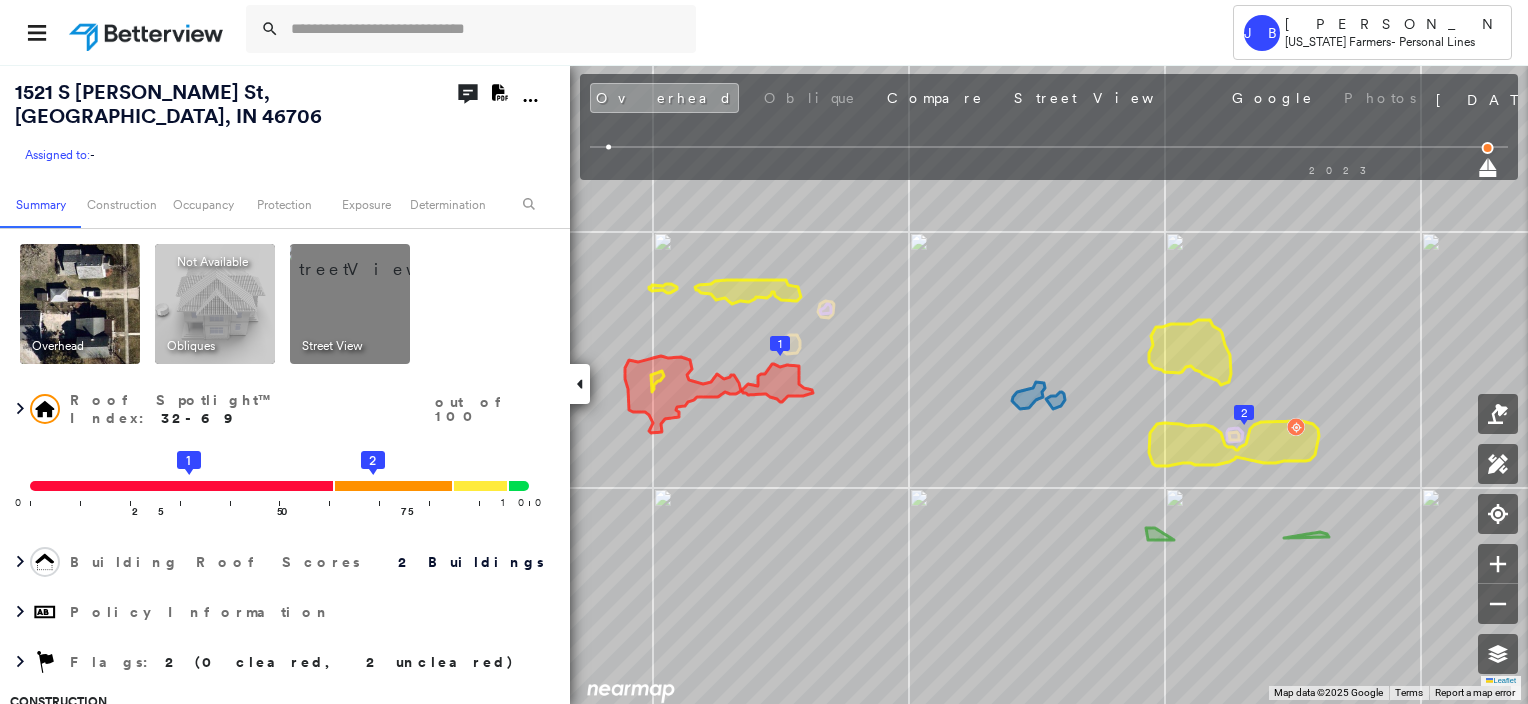 scroll, scrollTop: 0, scrollLeft: 0, axis: both 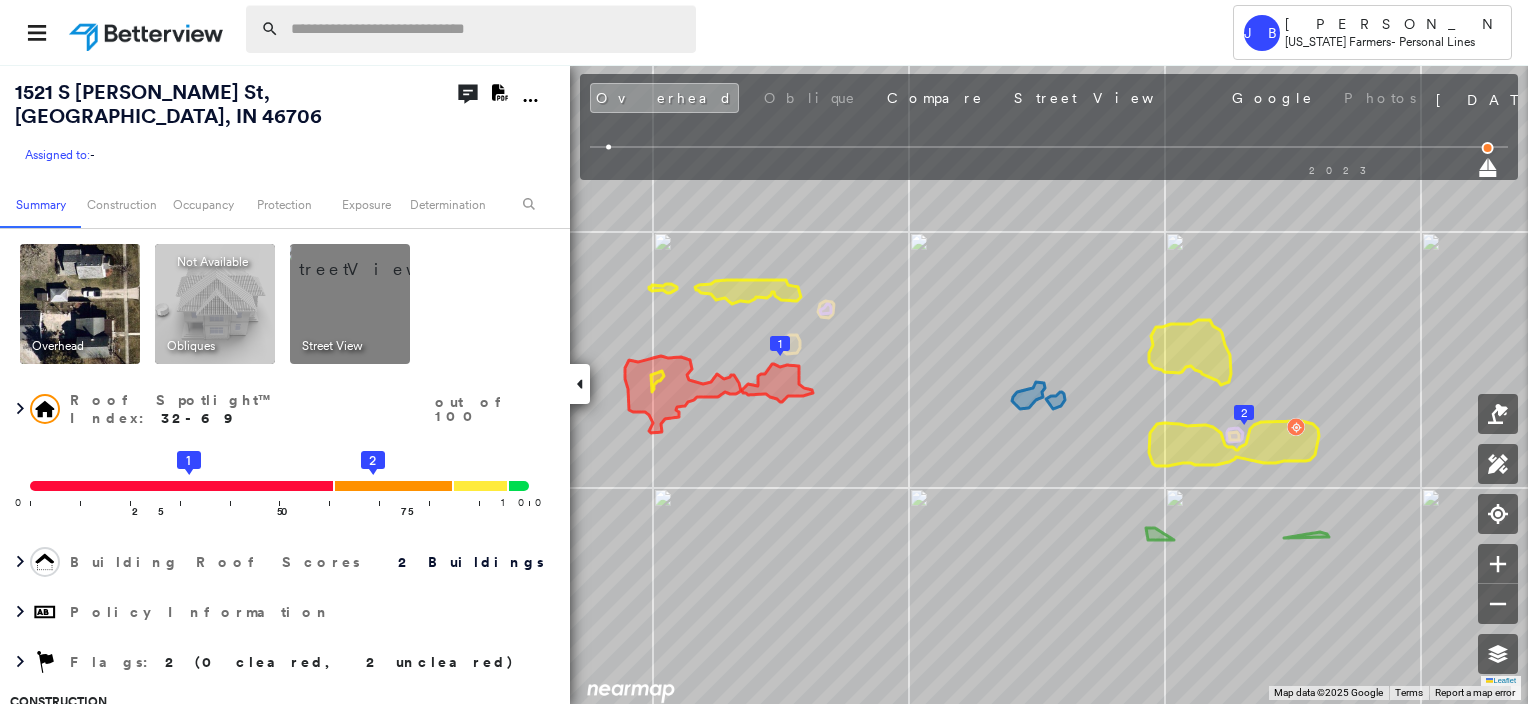 click at bounding box center [471, 29] 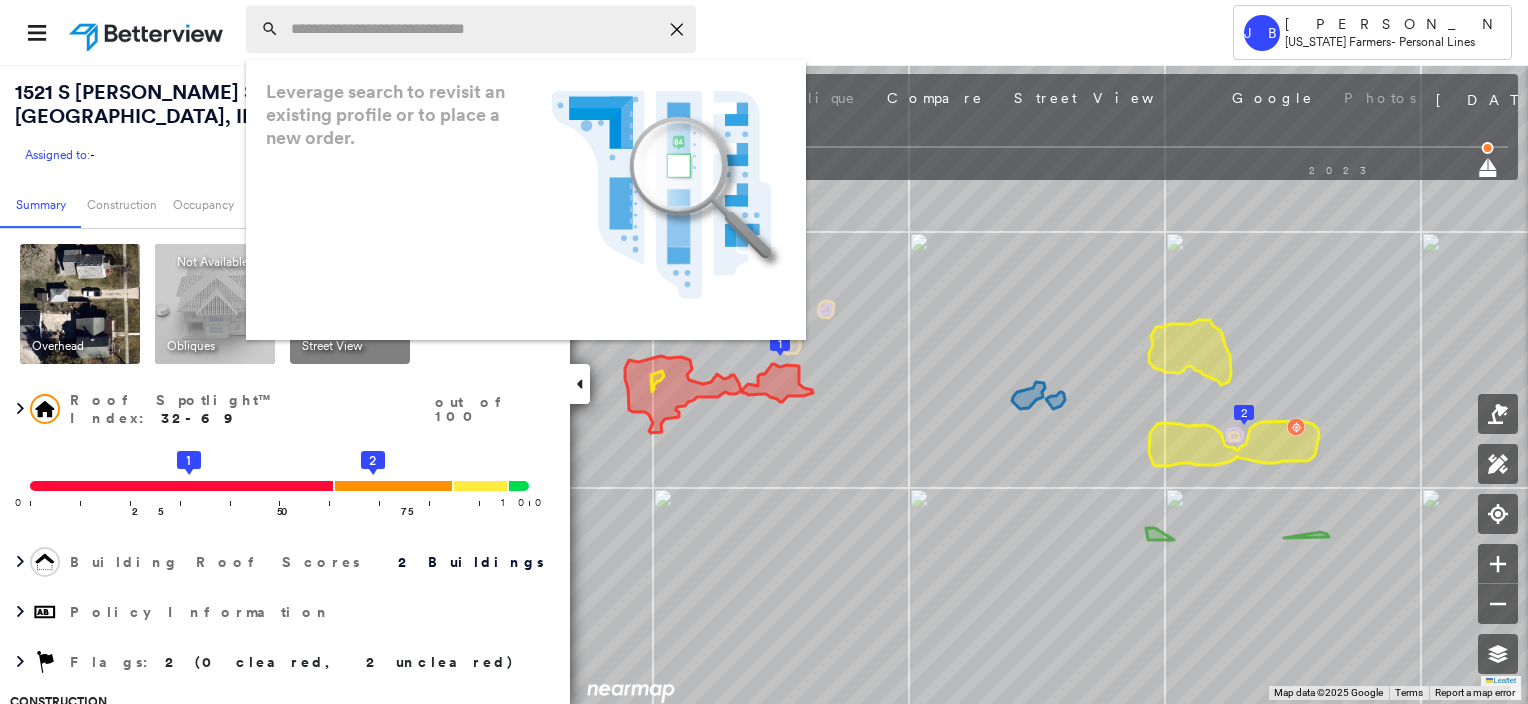 drag, startPoint x: 493, startPoint y: 33, endPoint x: 509, endPoint y: 28, distance: 16.763054 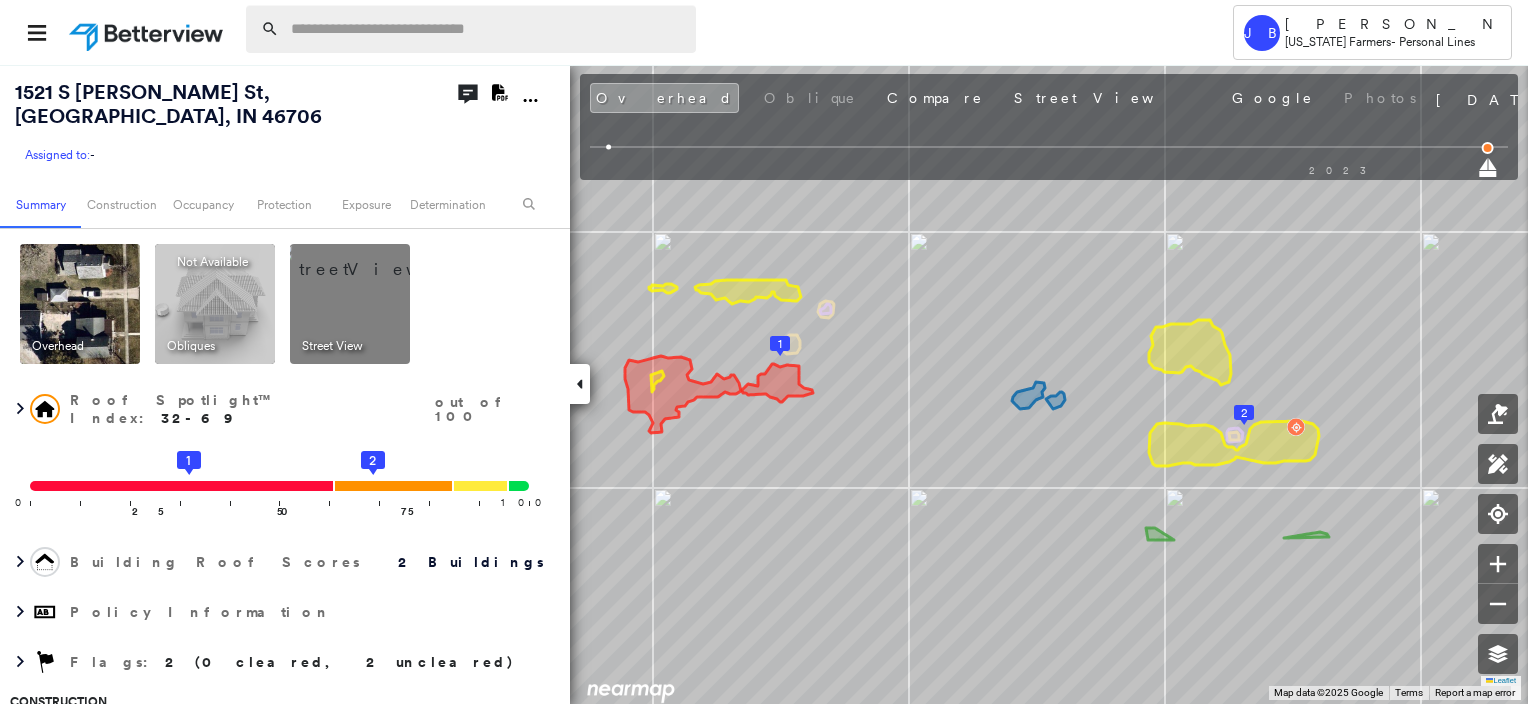 click at bounding box center [487, 29] 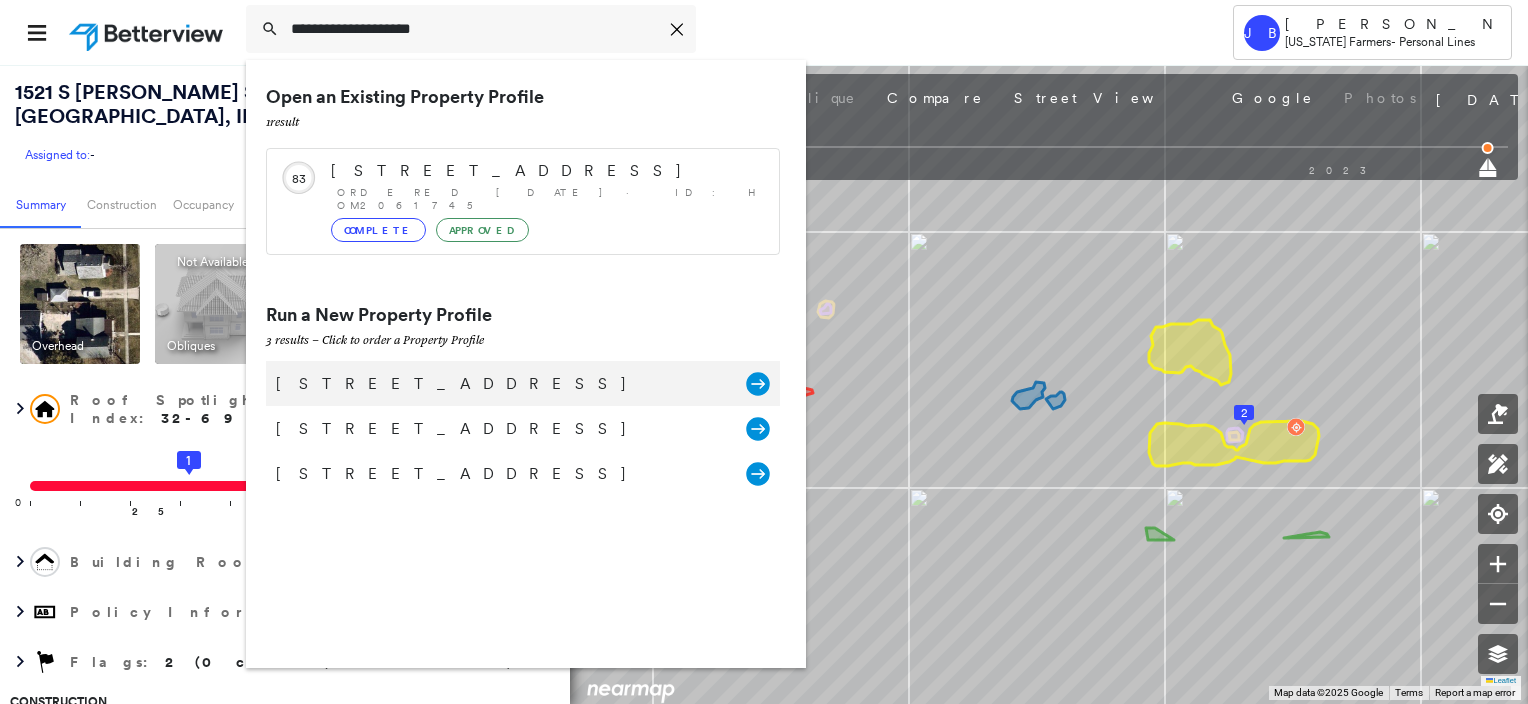 type on "**********" 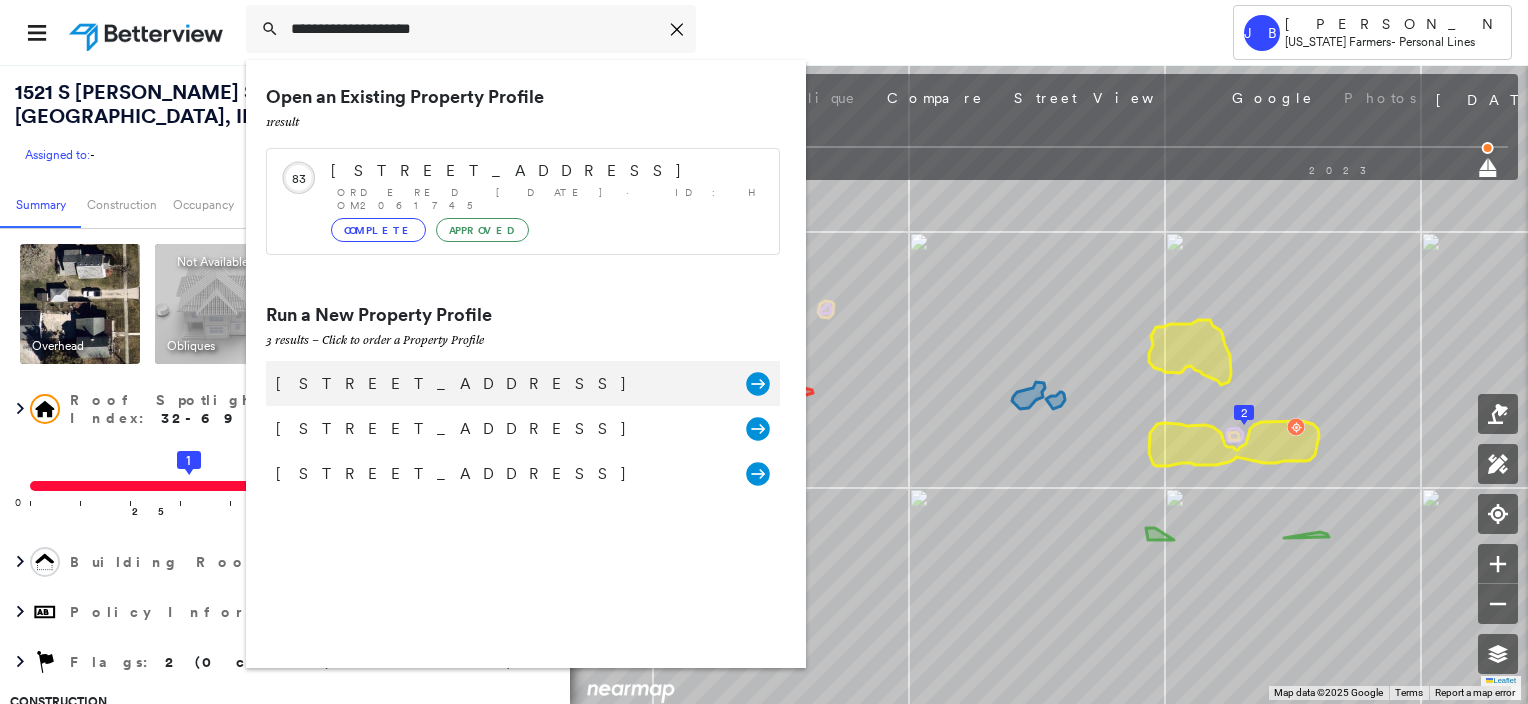 click 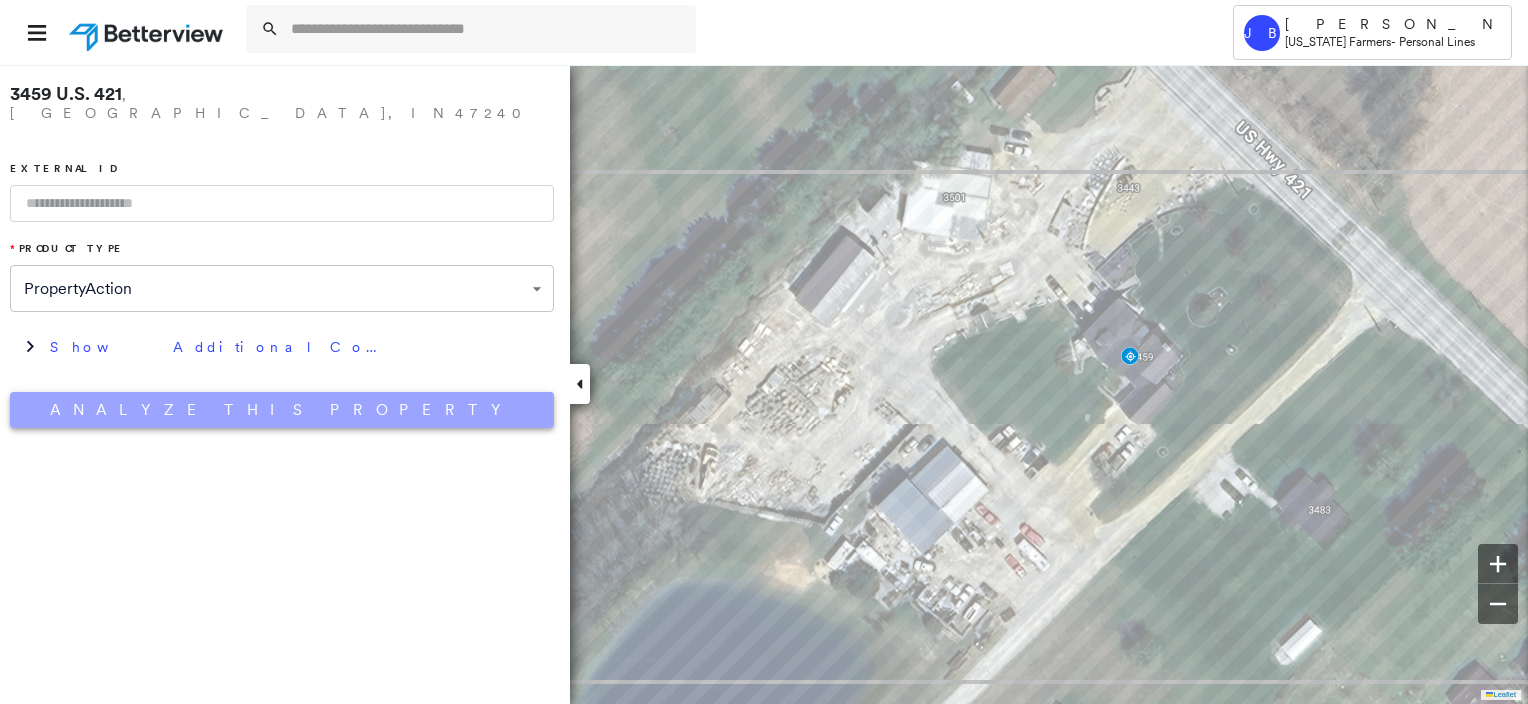click on "Analyze This Property" at bounding box center [282, 410] 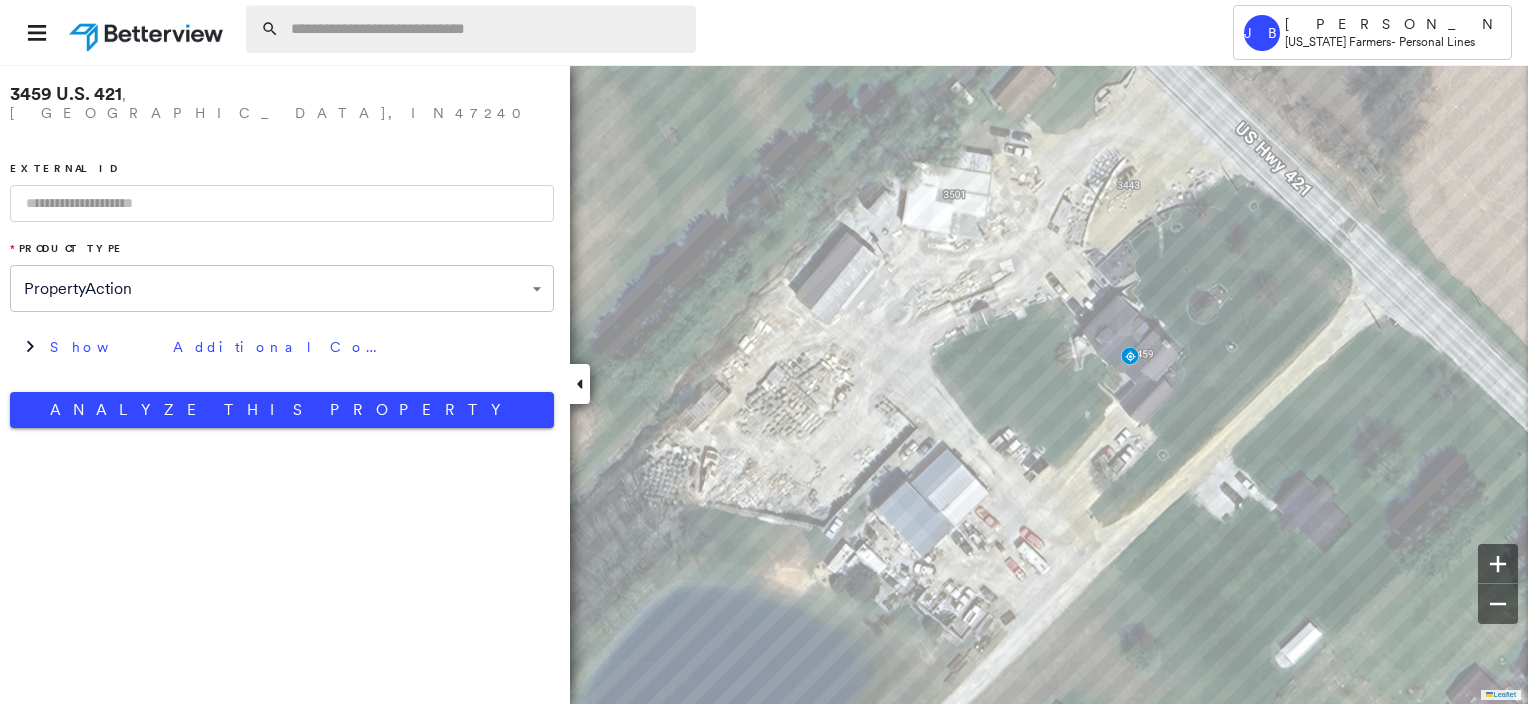 click at bounding box center (487, 29) 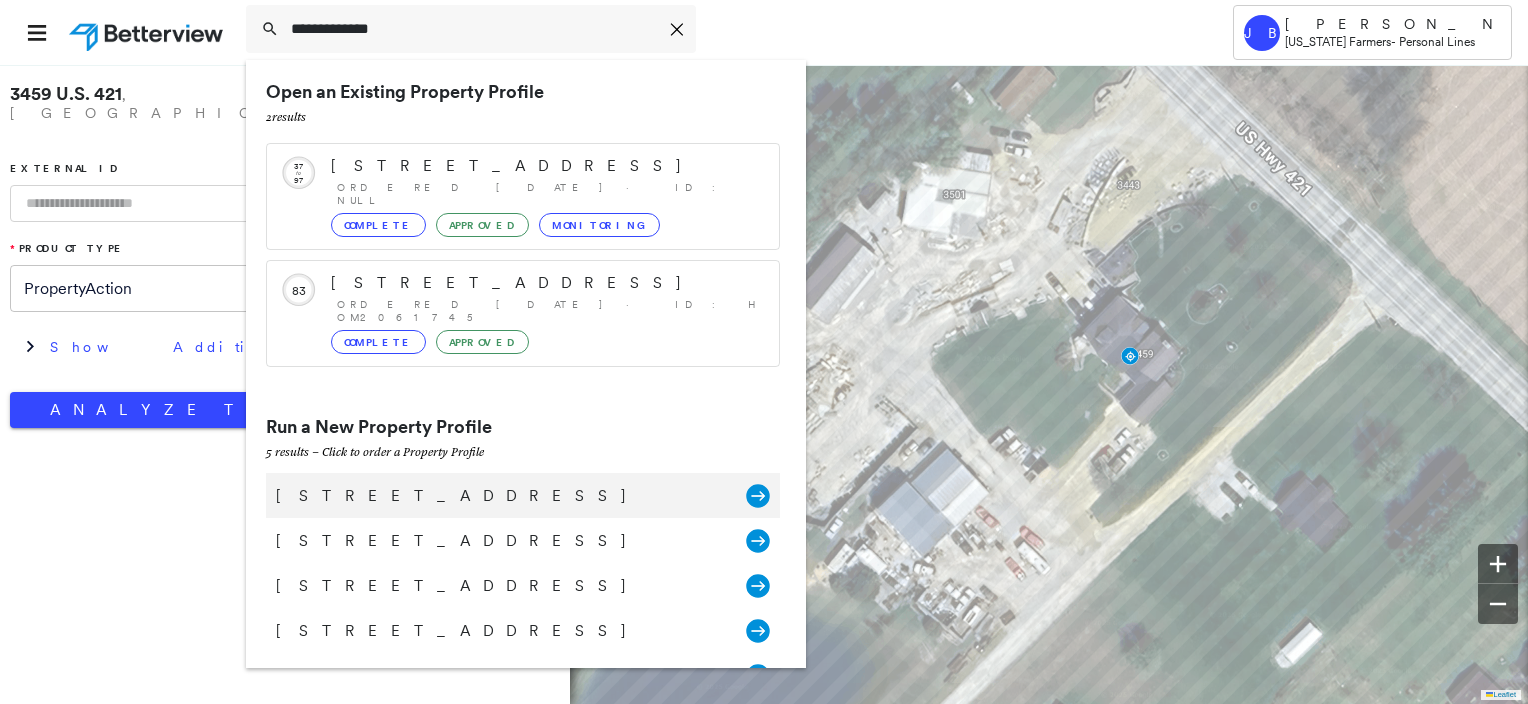 scroll, scrollTop: 0, scrollLeft: 0, axis: both 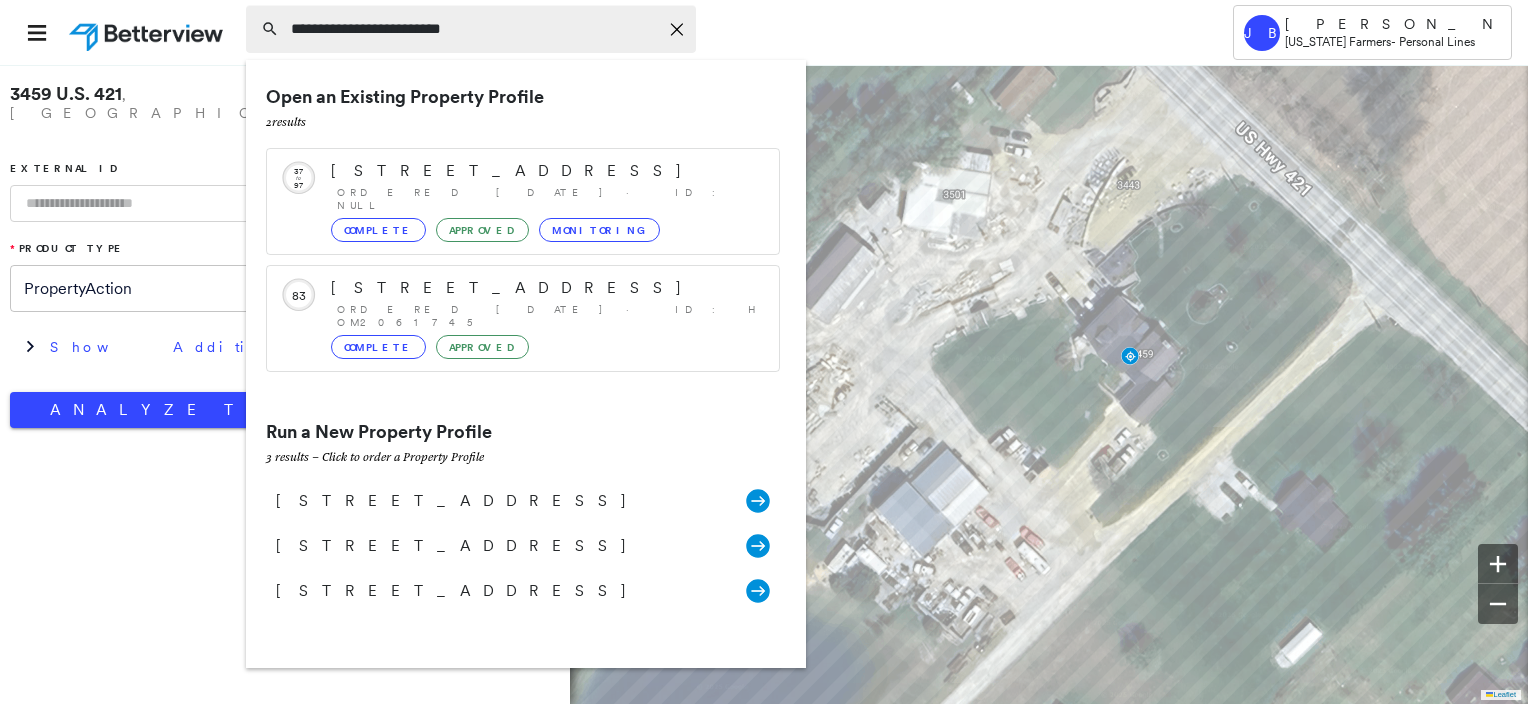 click on "**********" at bounding box center (474, 29) 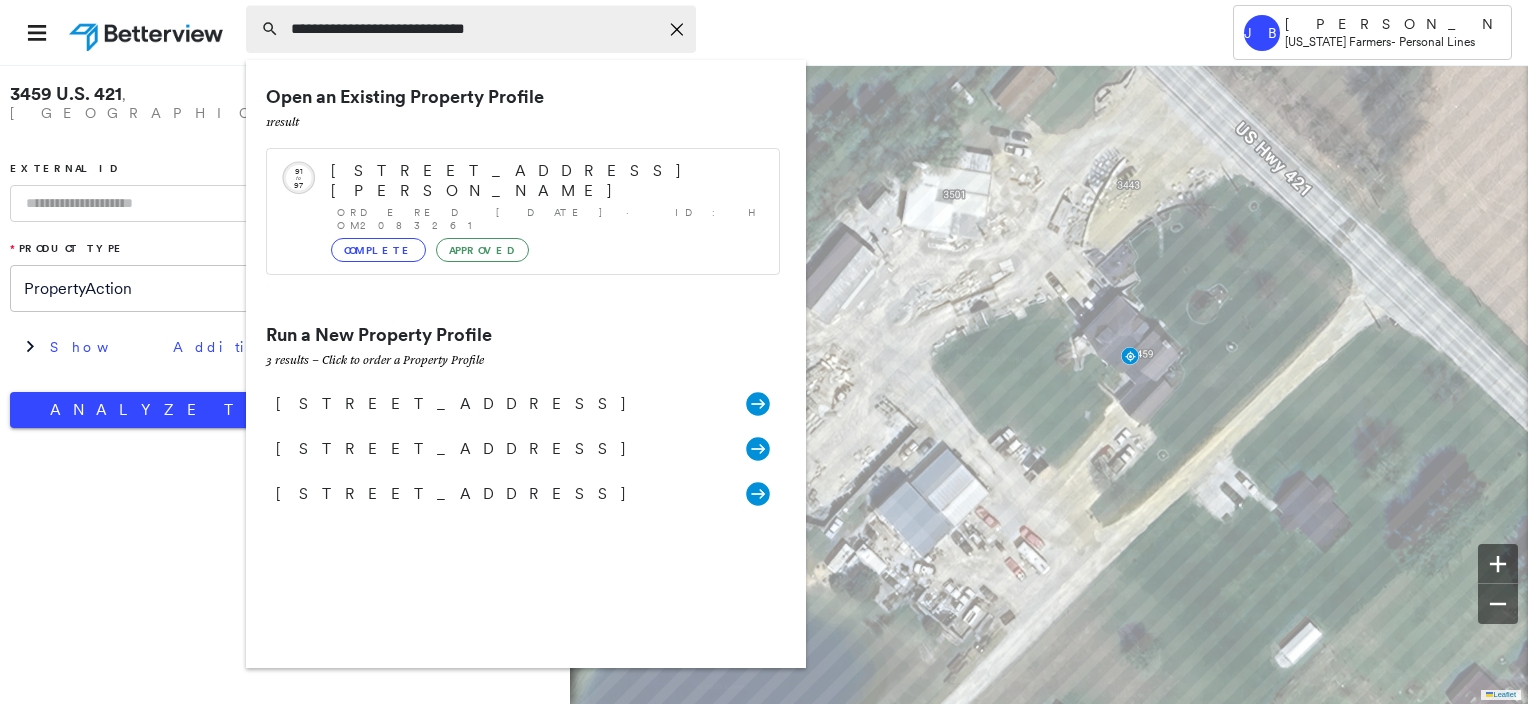 click on "**********" at bounding box center (474, 29) 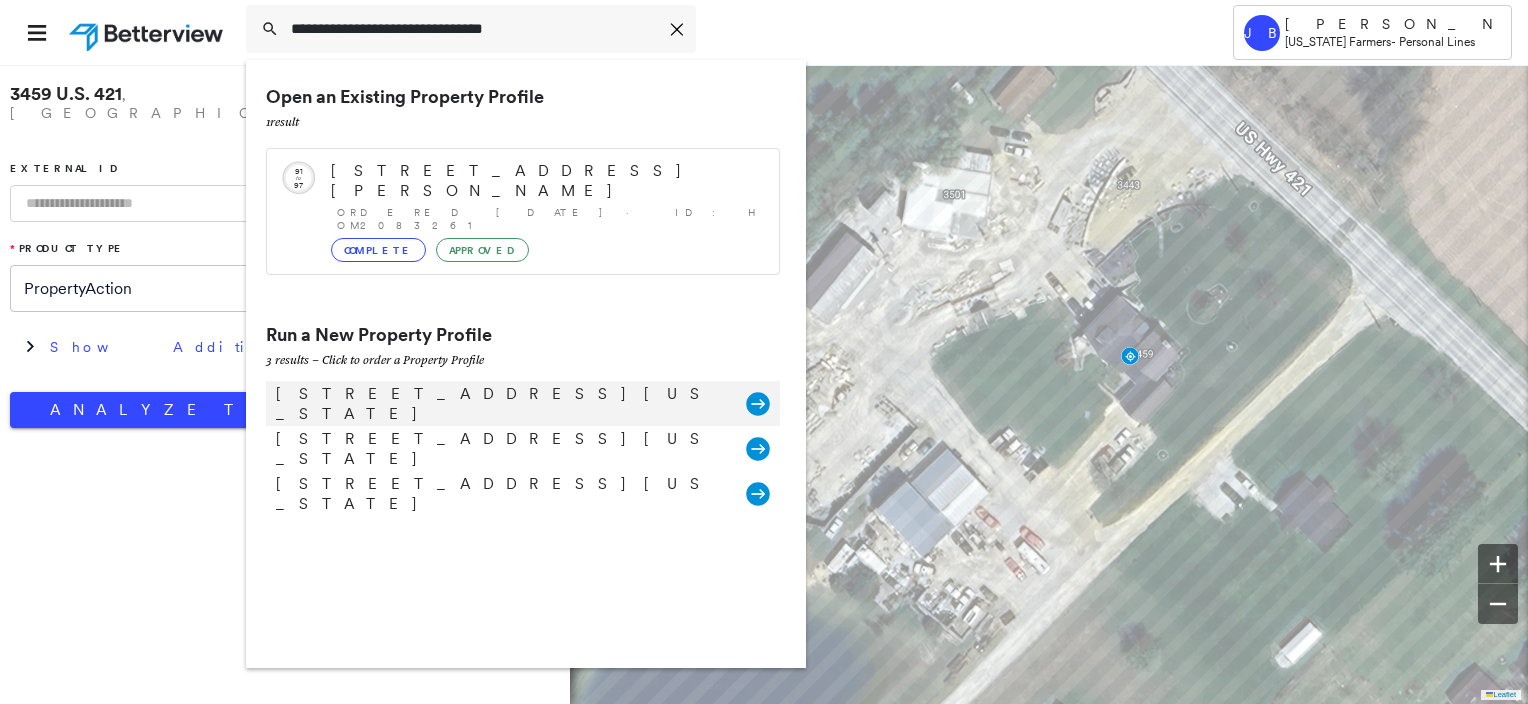 type on "**********" 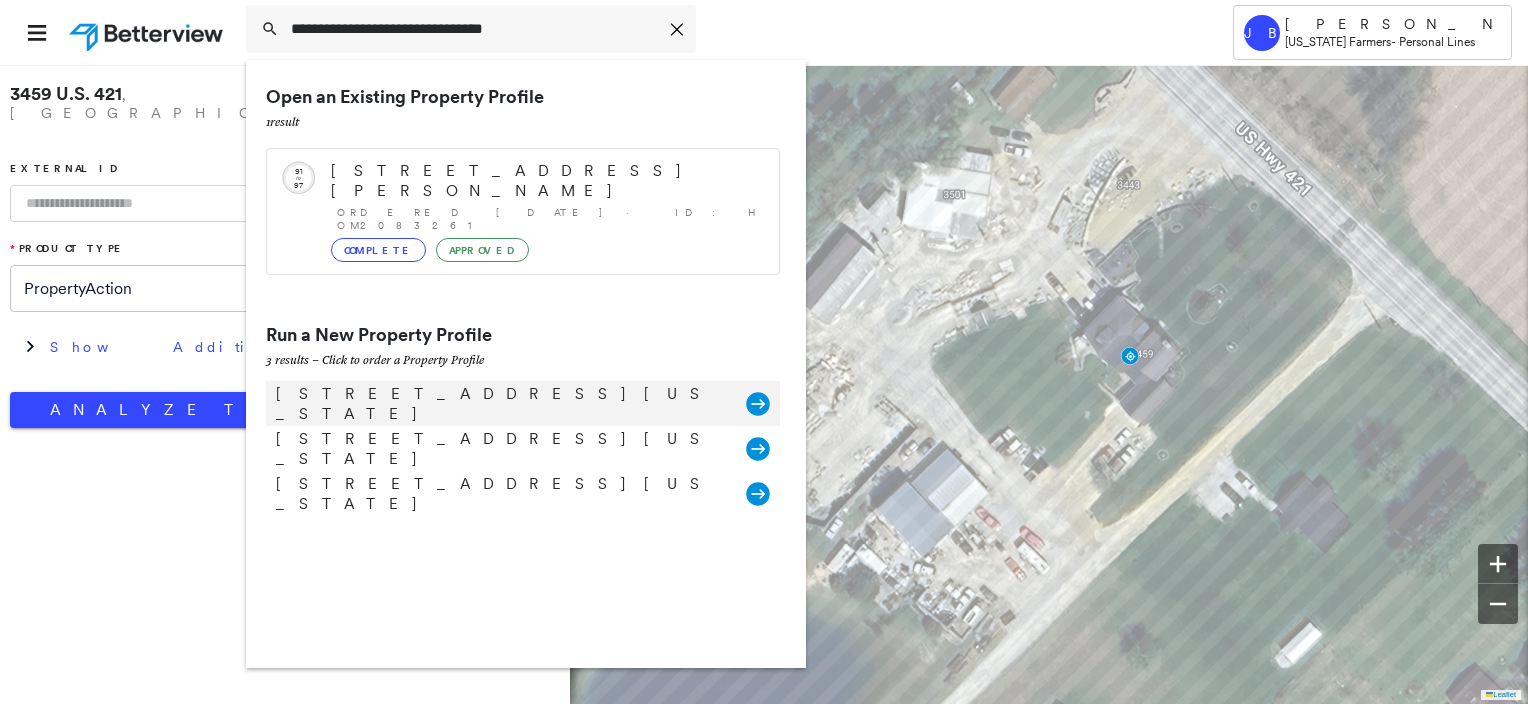 click 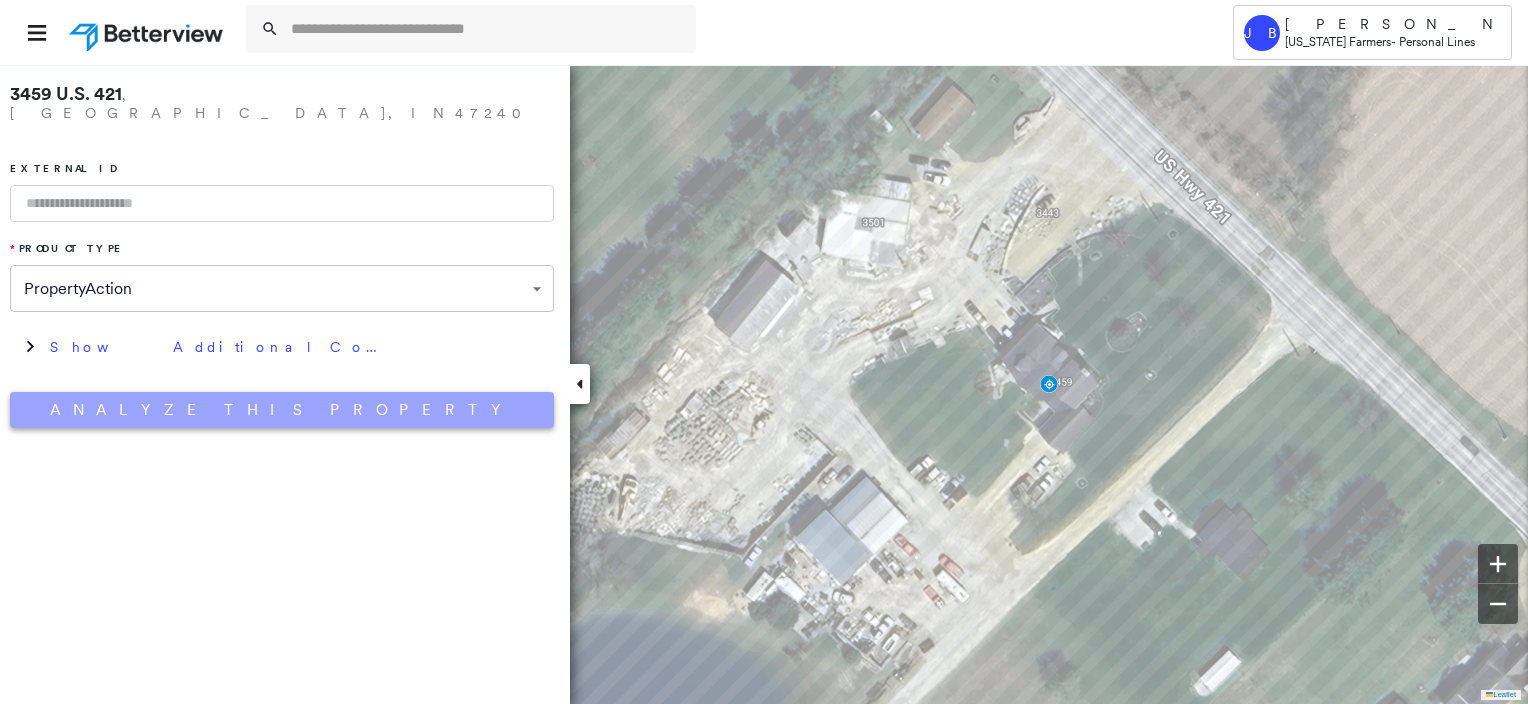 click on "Analyze This Property" at bounding box center (282, 410) 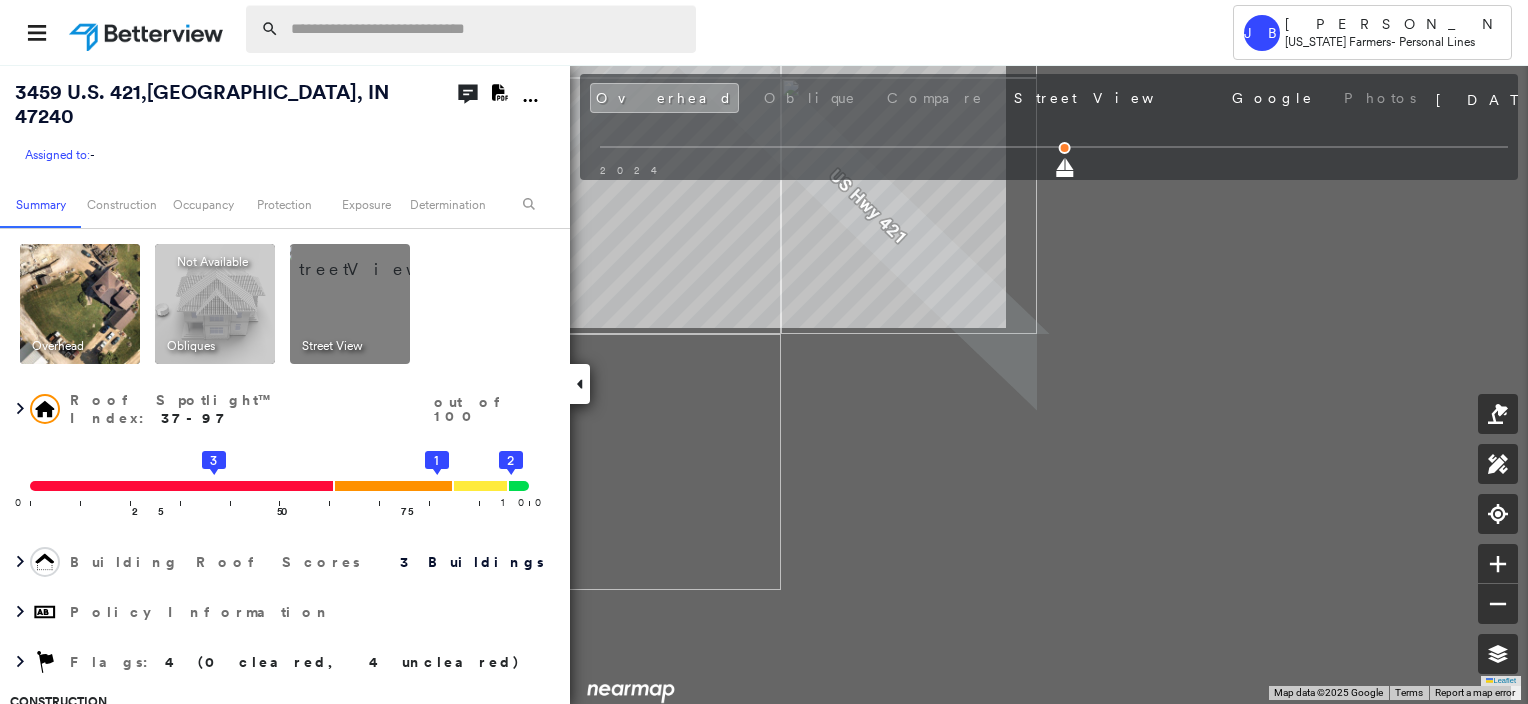 click on "[PERSON_NAME] [US_STATE] Farmers  -   Personal Lines [STREET_ADDRESS] Assigned to:  - Assigned to:  - Assigned to:  - Open Comments Download PDF Report Summary Construction Occupancy Protection Exposure Determination Overhead Obliques Not Available ; Street View Roof Spotlight™ Index :  37-97 out of 100 0 100 25 50 3 75 2 1 Building Roof Scores 3 Buildings Policy Information Flags :  4 (0 cleared, 4 uncleared) Construction Roof Spotlights :  Missing Shingles, Staining, Chimney, Vent, Satellite Dish Property Features :  Car, Patio Furniture, Yard Debris, Disintegrated Pavement Roof Size & Shape :  3 buildings  Occupancy Place Detail Google - Places Smarty Streets - Surrounding Properties National Registry of Historic Places Protection US Fire Administration: Nearest Fire Stations Exposure Additional Perils FEMA Risk Index Determination Flags :  4 (0 cleared, 4 uncleared) Uncleared Flags (4) Cleared Flags  (0) Low Low Priority Roof Score Flagged [DATE] Clear High High Priority Roof Score" at bounding box center (764, 384) 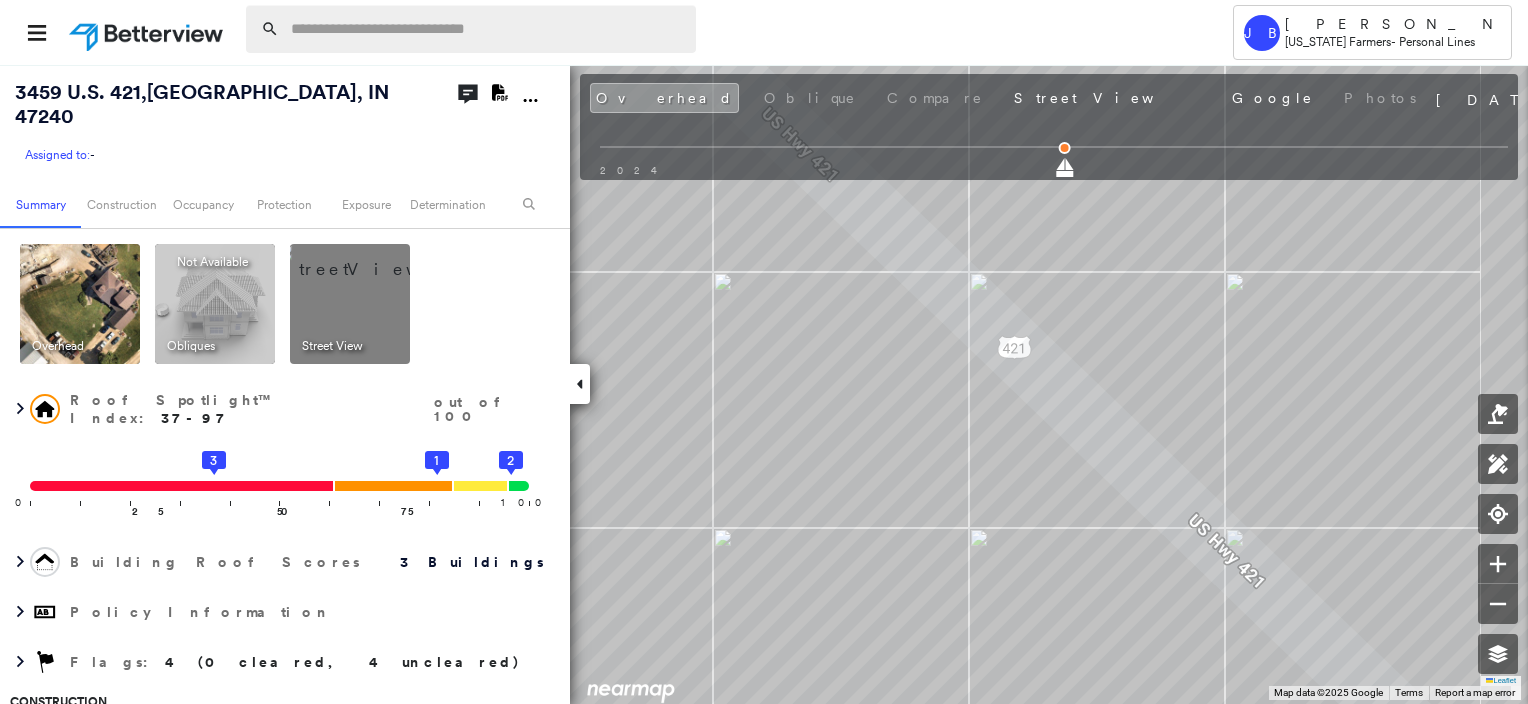 click on "[PERSON_NAME] [US_STATE] Farmers  -   Personal Lines [STREET_ADDRESS] Assigned to:  - Assigned to:  - Assigned to:  - Open Comments Download PDF Report Summary Construction Occupancy Protection Exposure Determination Overhead Obliques Not Available ; Street View Roof Spotlight™ Index :  37-97 out of 100 0 100 25 50 3 75 2 1 Building Roof Scores 3 Buildings Policy Information Flags :  4 (0 cleared, 4 uncleared) Construction Roof Spotlights :  Missing Shingles, Staining, Chimney, Vent, Satellite Dish Property Features :  Car, Patio Furniture, Yard Debris, Disintegrated Pavement Roof Size & Shape :  3 buildings  Occupancy Place Detail Google - Places Smarty Streets - Surrounding Properties National Registry of Historic Places Protection US Fire Administration: Nearest Fire Stations Exposure Additional Perils FEMA Risk Index Determination Flags :  4 (0 cleared, 4 uncleared) Uncleared Flags (4) Cleared Flags  (0) Low Low Priority Roof Score Flagged [DATE] Clear High High Priority Roof Score" at bounding box center (764, 384) 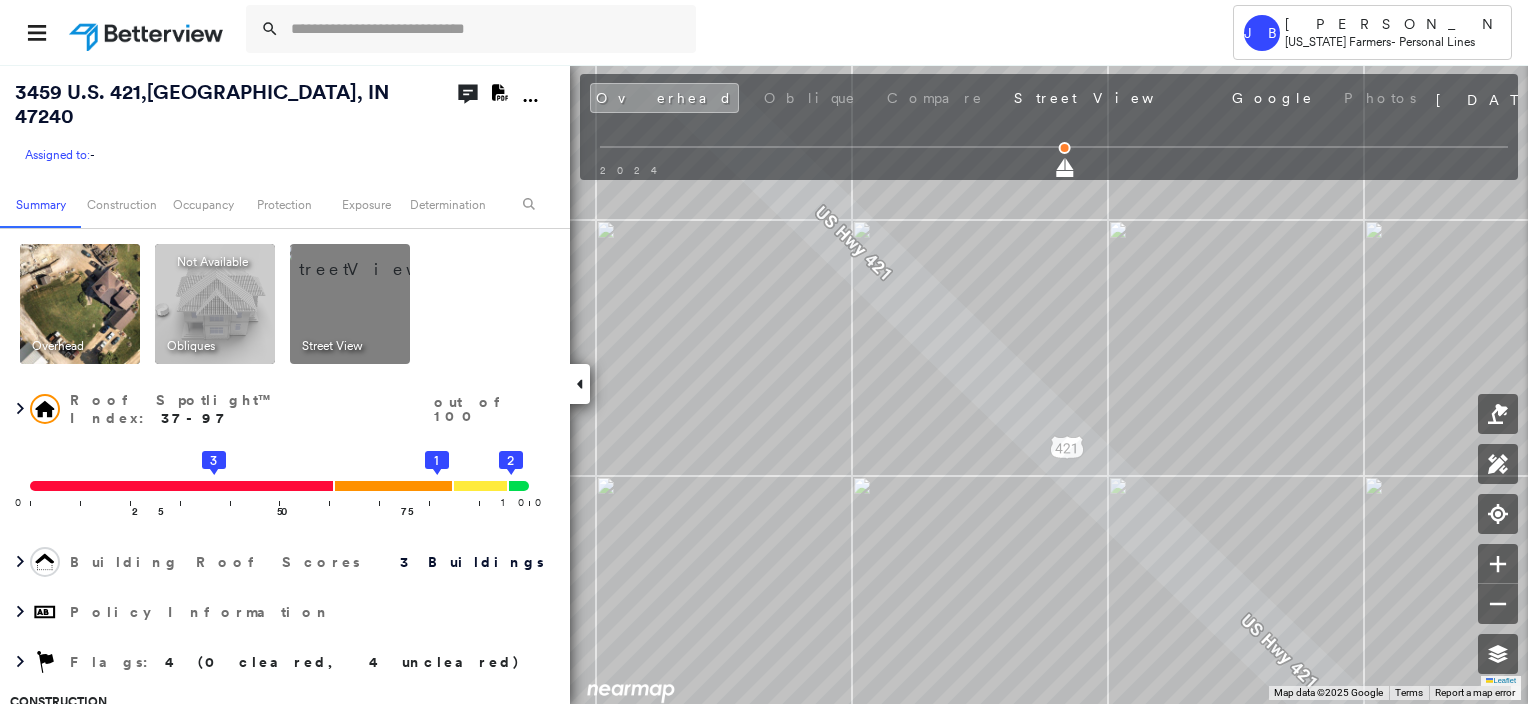 click on "[STREET_ADDRESS] Assigned to:  - Assigned to:  - Assigned to:  - Open Comments Download PDF Report Summary Construction Occupancy Protection Exposure Determination Overhead Obliques Not Available ; Street View Roof Spotlight™ Index :  37-97 out of 100 0 100 25 50 3 75 2 1 Building Roof Scores 3 Buildings Policy Information Flags :  4 (0 cleared, 4 uncleared) Construction Roof Spotlights :  Missing Shingles, Staining, Chimney, Vent, Satellite Dish Property Features :  Car, Patio Furniture, Yard Debris, Disintegrated Pavement Roof Size & Shape :  3 buildings  Occupancy Place Detail Google - Places Smarty Streets - Surrounding Properties National Registry of Historic Places Protection US Fire Administration: Nearest Fire Stations Exposure Additional Perils FEMA Risk Index Determination Flags :  4 (0 cleared, 4 uncleared) Uncleared Flags (4) Cleared Flags  (0) Low Low Priority Roof Score Flagged [DATE] Clear High High Priority Roof Score Flagged [DATE] Clear DEBR Yard Debris Clear Clear" at bounding box center (764, 384) 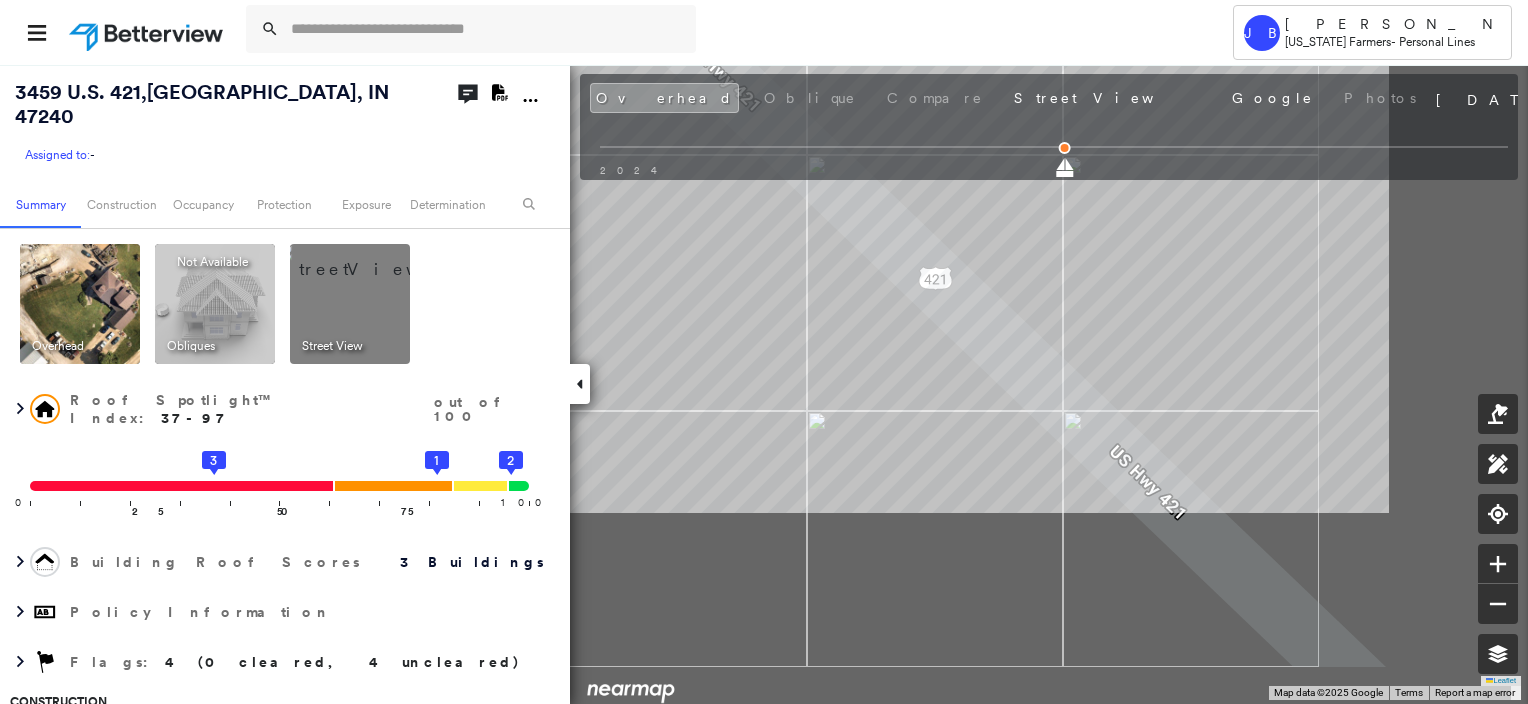 click on "[STREET_ADDRESS] Assigned to:  - Assigned to:  - Assigned to:  - Open Comments Download PDF Report Summary Construction Occupancy Protection Exposure Determination Overhead Obliques Not Available ; Street View Roof Spotlight™ Index :  37-97 out of 100 0 100 25 50 3 75 2 1 Building Roof Scores 3 Buildings Policy Information Flags :  4 (0 cleared, 4 uncleared) Construction Roof Spotlights :  Missing Shingles, Staining, Chimney, Vent, Satellite Dish Property Features :  Car, Patio Furniture, Yard Debris, Disintegrated Pavement Roof Size & Shape :  3 buildings  Occupancy Place Detail Google - Places Smarty Streets - Surrounding Properties National Registry of Historic Places Protection US Fire Administration: Nearest Fire Stations Exposure Additional Perils FEMA Risk Index Determination Flags :  4 (0 cleared, 4 uncleared) Uncleared Flags (4) Cleared Flags  (0) Low Low Priority Roof Score Flagged [DATE] Clear High High Priority Roof Score Flagged [DATE] Clear DEBR Yard Debris Clear Clear" at bounding box center (764, 384) 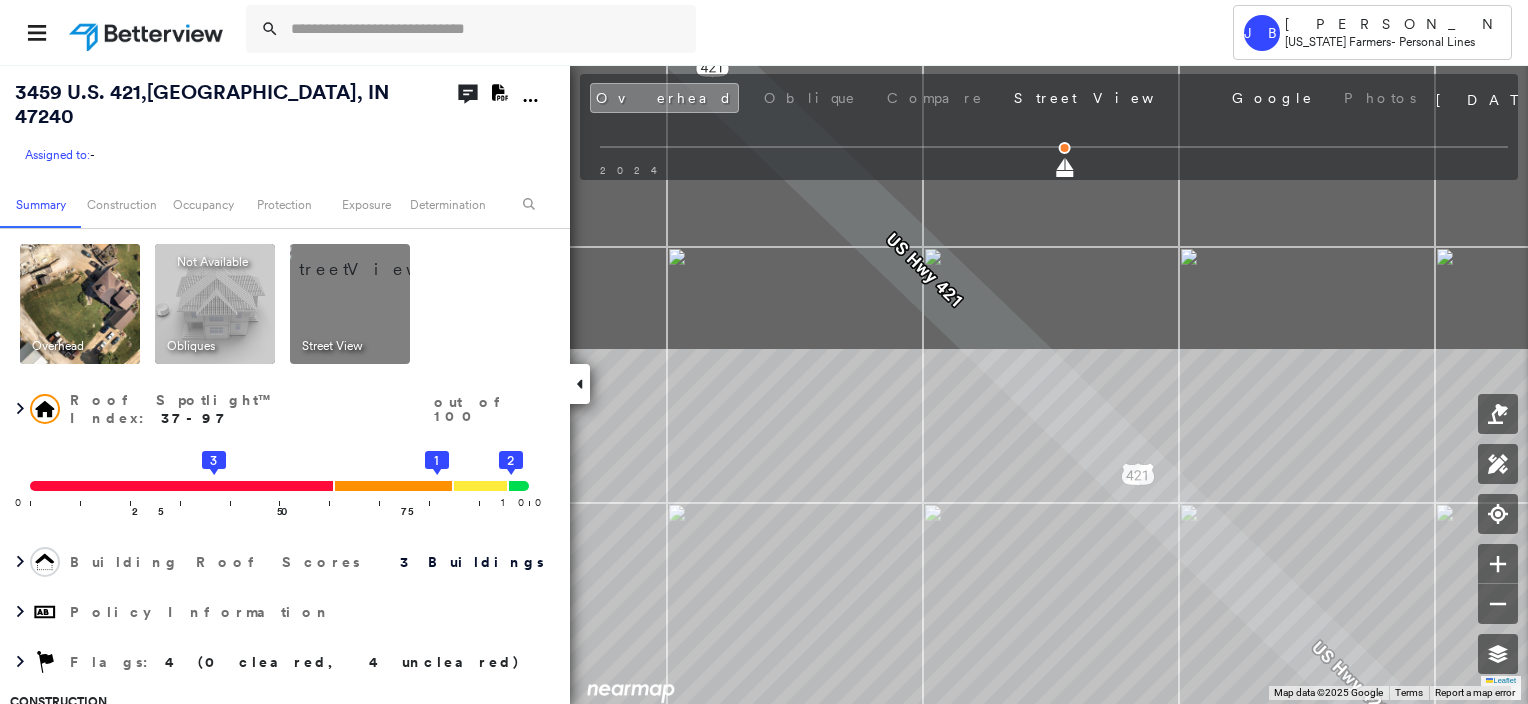 click on "Tower [PERSON_NAME] [US_STATE] Farmers  -   Personal Lines [STREET_ADDRESS] Assigned to:  - Assigned to:  - Assigned to:  - Open Comments Download PDF Report Summary Construction Occupancy Protection Exposure Determination Overhead Obliques Not Available ; Street View Roof Spotlight™ Index :  37-97 out of 100 0 100 25 50 3 75 2 1 Building Roof Scores 3 Buildings Policy Information Flags :  4 (0 cleared, 4 uncleared) Construction Roof Spotlights :  Missing Shingles, Staining, Chimney, Vent, Satellite Dish Property Features :  Car, Patio Furniture, Yard Debris, Disintegrated Pavement Roof Size & Shape :  3 buildings  Occupancy Place Detail Google - Places Smarty Streets - Surrounding Properties National Registry of Historic Places Protection US Fire Administration: Nearest Fire Stations Exposure Additional Perils FEMA Risk Index Determination Flags :  4 (0 cleared, 4 uncleared) Uncleared Flags (4) Cleared Flags  (0) Low Low Priority Roof Score Flagged [DATE] Clear High Flagged [DATE]" at bounding box center (764, 352) 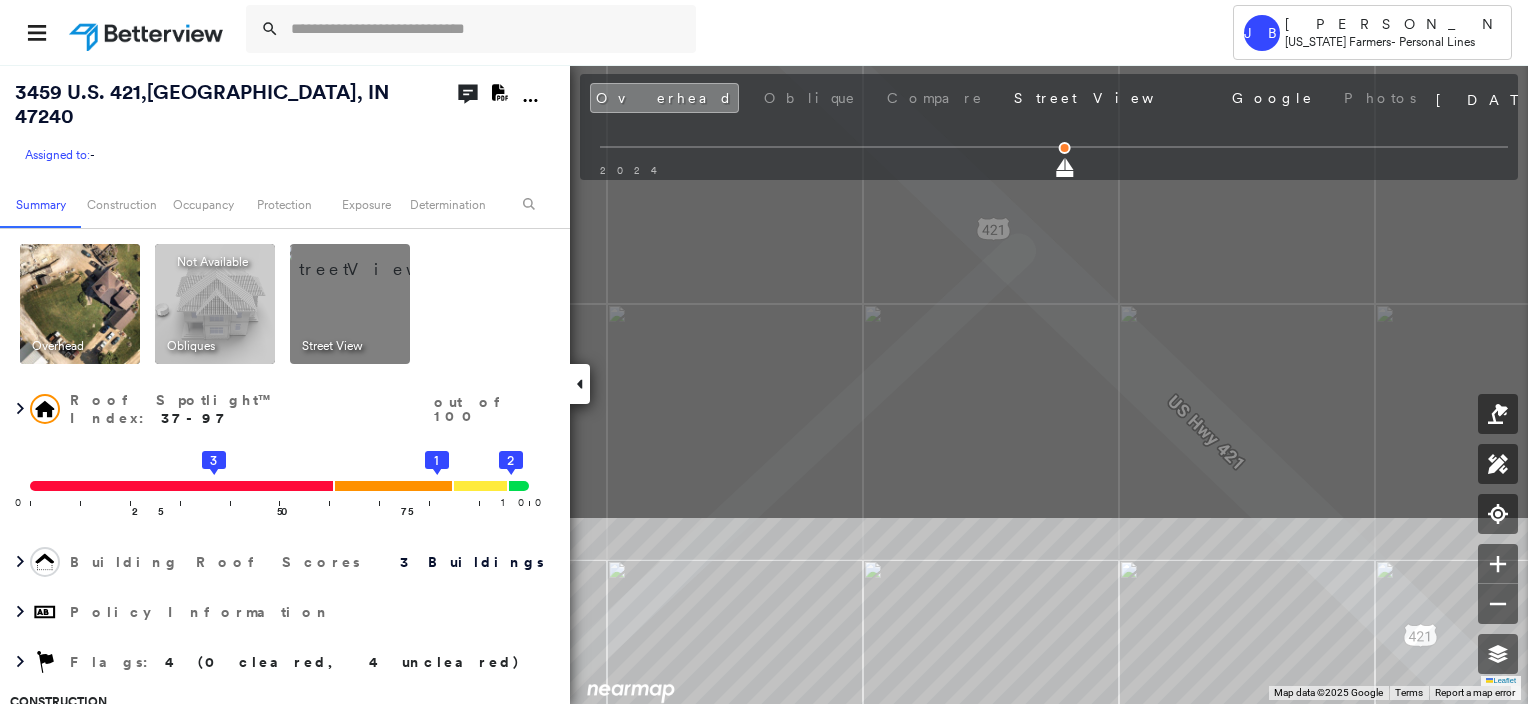 click on "Tower [PERSON_NAME] [US_STATE] Farmers  -   Personal Lines [STREET_ADDRESS] Assigned to:  - Assigned to:  - Assigned to:  - Open Comments Download PDF Report Summary Construction Occupancy Protection Exposure Determination Overhead Obliques Not Available ; Street View Roof Spotlight™ Index :  37-97 out of 100 0 100 25 50 3 75 2 1 Building Roof Scores 3 Buildings Policy Information Flags :  4 (0 cleared, 4 uncleared) Construction Roof Spotlights :  Missing Shingles, Staining, Chimney, Vent, Satellite Dish Property Features :  Car, Patio Furniture, Yard Debris, Disintegrated Pavement Roof Size & Shape :  3 buildings  Occupancy Place Detail Google - Places Smarty Streets - Surrounding Properties National Registry of Historic Places Protection US Fire Administration: Nearest Fire Stations Exposure Additional Perils FEMA Risk Index Determination Flags :  4 (0 cleared, 4 uncleared) Uncleared Flags (4) Cleared Flags  (0) Low Low Priority Roof Score Flagged [DATE] Clear High Flagged [DATE]" at bounding box center [764, 352] 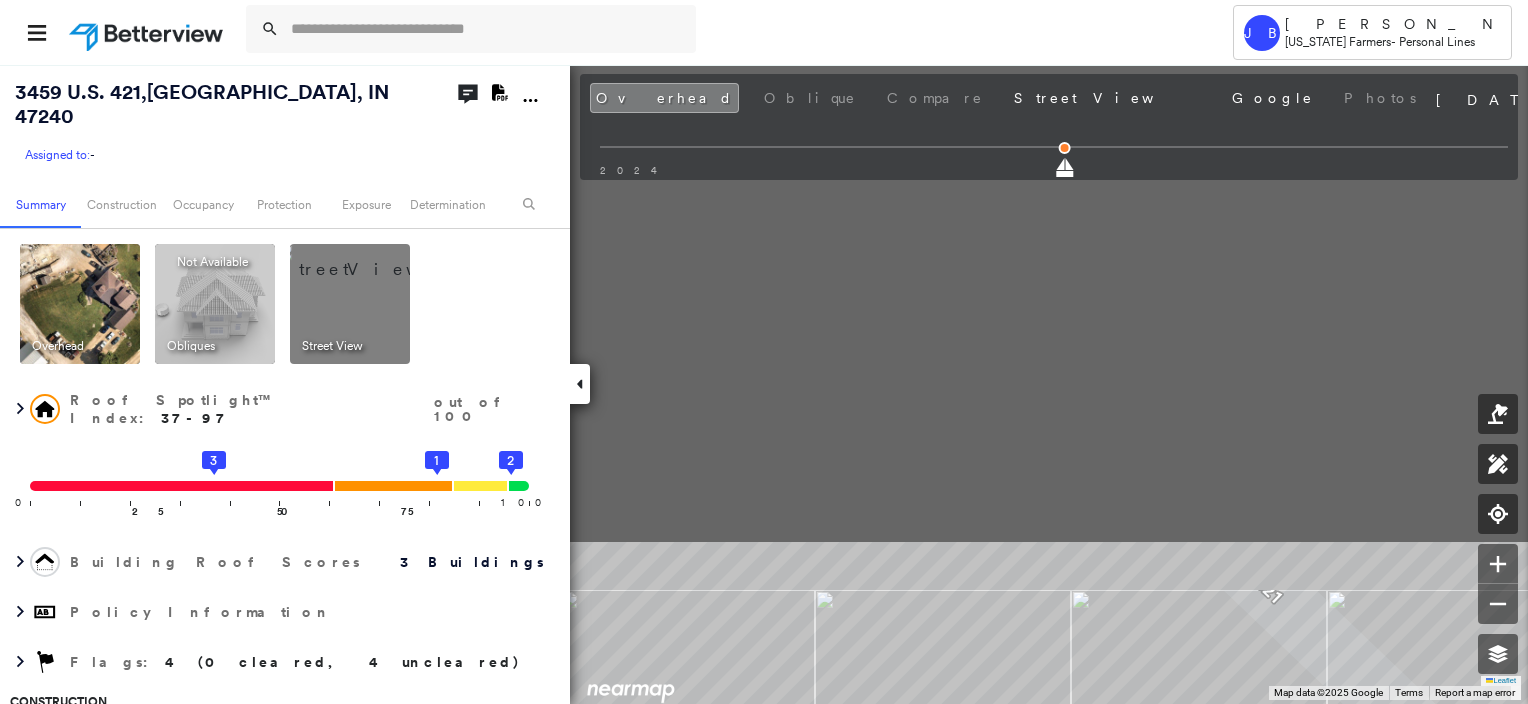 click on "Tower [PERSON_NAME] [US_STATE] Farmers  -   Personal Lines [STREET_ADDRESS] Assigned to:  - Assigned to:  - Assigned to:  - Open Comments Download PDF Report Summary Construction Occupancy Protection Exposure Determination Overhead Obliques Not Available ; Street View Roof Spotlight™ Index :  37-97 out of 100 0 100 25 50 3 75 2 1 Building Roof Scores 3 Buildings Policy Information Flags :  4 (0 cleared, 4 uncleared) Construction Roof Spotlights :  Missing Shingles, Staining, Chimney, Vent, Satellite Dish Property Features :  Car, Patio Furniture, Yard Debris, Disintegrated Pavement Roof Size & Shape :  3 buildings  Occupancy Place Detail Google - Places Smarty Streets - Surrounding Properties National Registry of Historic Places Protection US Fire Administration: Nearest Fire Stations Exposure Additional Perils FEMA Risk Index Determination Flags :  4 (0 cleared, 4 uncleared) Uncleared Flags (4) Cleared Flags  (0) Low Low Priority Roof Score Flagged [DATE] Clear High Flagged [DATE]" at bounding box center (764, 352) 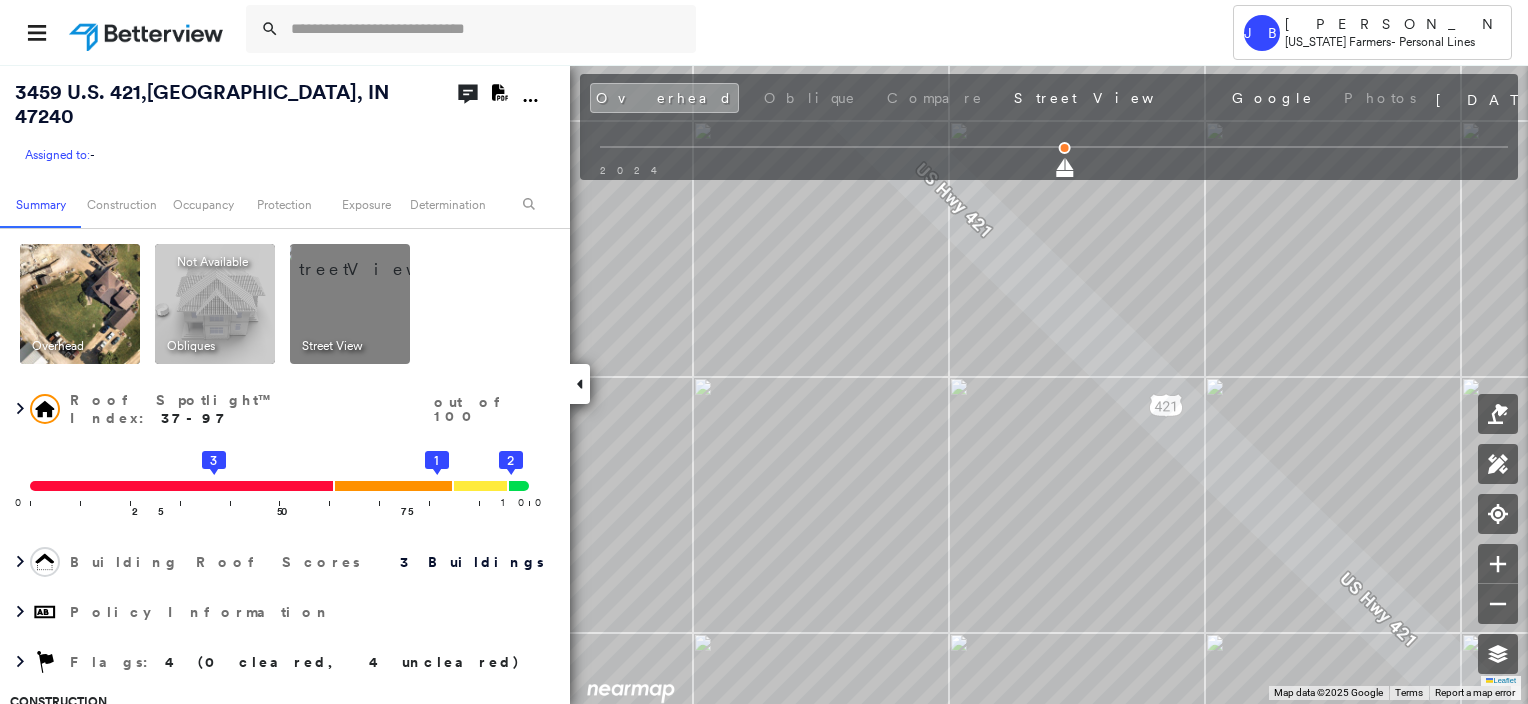 click on "Tower [PERSON_NAME] [US_STATE] Farmers  -   Personal Lines [STREET_ADDRESS] Assigned to:  - Assigned to:  - Assigned to:  - Open Comments Download PDF Report Summary Construction Occupancy Protection Exposure Determination Overhead Obliques Not Available ; Street View Roof Spotlight™ Index :  37-97 out of 100 0 100 25 50 3 75 2 1 Building Roof Scores 3 Buildings Policy Information Flags :  4 (0 cleared, 4 uncleared) Construction Roof Spotlights :  Missing Shingles, Staining, Chimney, Vent, Satellite Dish Property Features :  Car, Patio Furniture, Yard Debris, Disintegrated Pavement Roof Size & Shape :  3 buildings  Occupancy Place Detail Google - Places Smarty Streets - Surrounding Properties National Registry of Historic Places Protection US Fire Administration: Nearest Fire Stations Exposure Additional Perils FEMA Risk Index Determination Flags :  4 (0 cleared, 4 uncleared) Uncleared Flags (4) Cleared Flags  (0) Low Low Priority Roof Score Flagged [DATE] Clear High Flagged [DATE]" at bounding box center [764, 352] 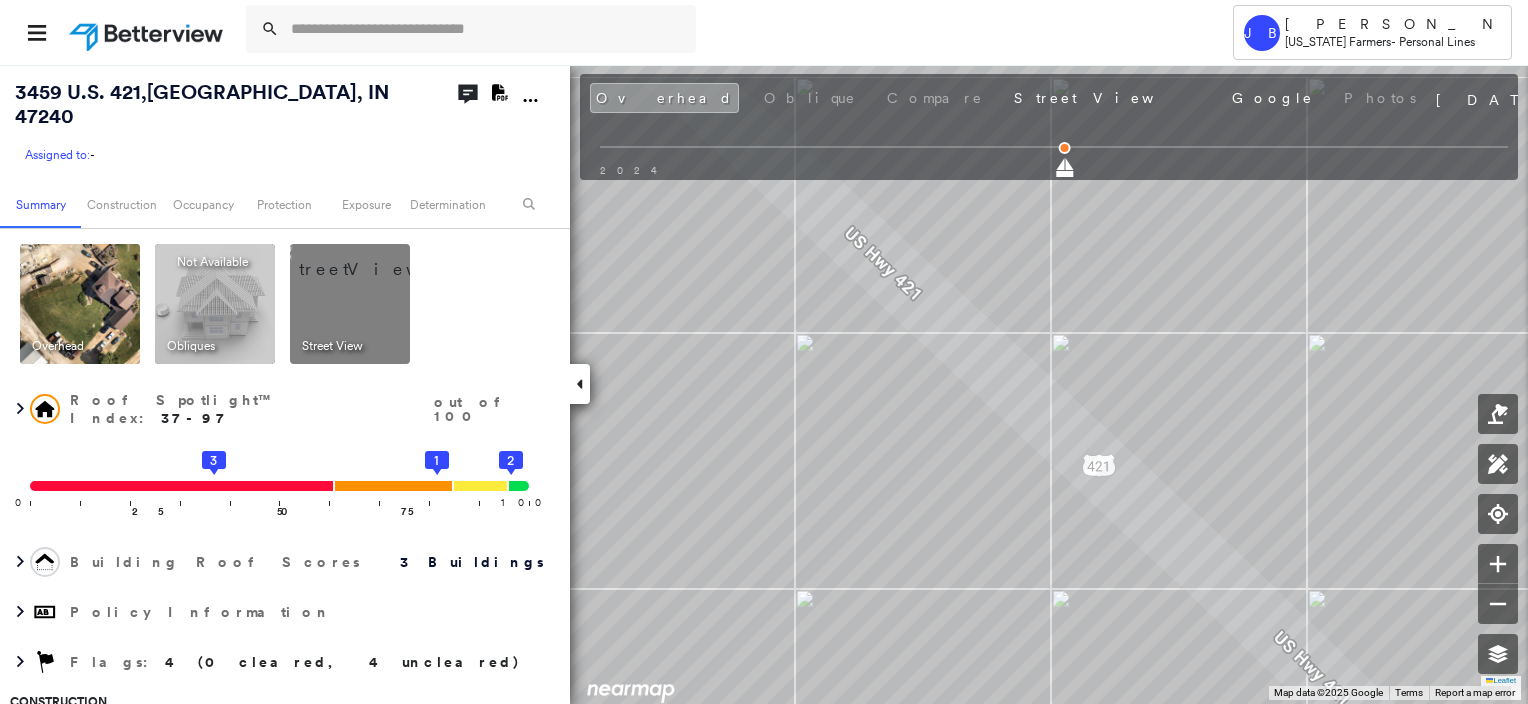 click on "Tower [PERSON_NAME] [US_STATE] Farmers  -   Personal Lines [STREET_ADDRESS] Assigned to:  - Assigned to:  - Assigned to:  - Open Comments Download PDF Report Summary Construction Occupancy Protection Exposure Determination Overhead Obliques Not Available ; Street View Roof Spotlight™ Index :  37-97 out of 100 0 100 25 50 3 75 2 1 Building Roof Scores 3 Buildings Policy Information Flags :  4 (0 cleared, 4 uncleared) Construction Roof Spotlights :  Missing Shingles, Staining, Chimney, Vent, Satellite Dish Property Features :  Car, Patio Furniture, Yard Debris, Disintegrated Pavement Roof Size & Shape :  3 buildings  Occupancy Place Detail Google - Places Smarty Streets - Surrounding Properties National Registry of Historic Places Protection US Fire Administration: Nearest Fire Stations Exposure Additional Perils FEMA Risk Index Determination Flags :  4 (0 cleared, 4 uncleared) Uncleared Flags (4) Cleared Flags  (0) Low Low Priority Roof Score Flagged [DATE] Clear High Flagged [DATE]" at bounding box center [764, 352] 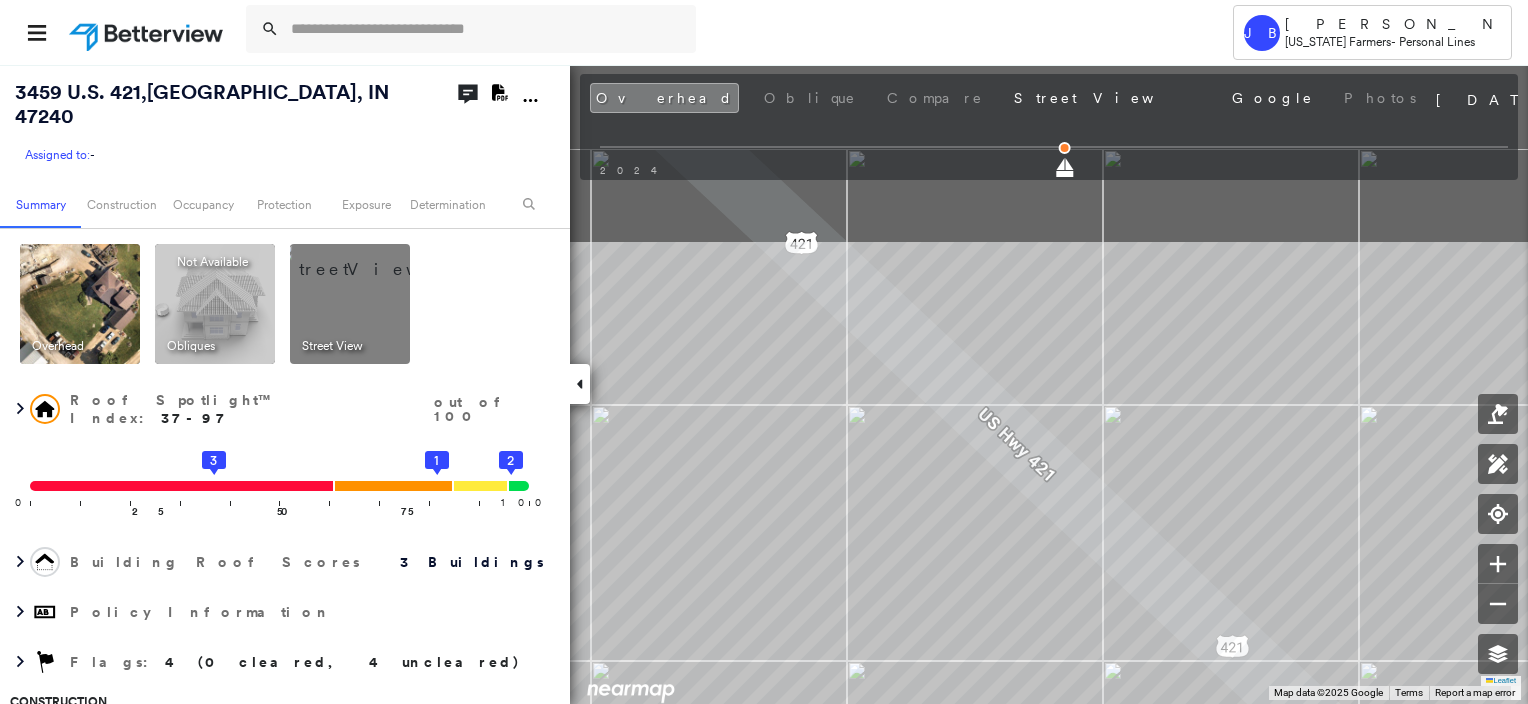 click on "Tower [PERSON_NAME] [US_STATE] Farmers  -   Personal Lines [STREET_ADDRESS] Assigned to:  - Assigned to:  - Assigned to:  - Open Comments Download PDF Report Summary Construction Occupancy Protection Exposure Determination Overhead Obliques Not Available ; Street View Roof Spotlight™ Index :  37-97 out of 100 0 100 25 50 3 75 2 1 Building Roof Scores 3 Buildings Policy Information Flags :  4 (0 cleared, 4 uncleared) Construction Roof Spotlights :  Missing Shingles, Staining, Chimney, Vent, Satellite Dish Property Features :  Car, Patio Furniture, Yard Debris, Disintegrated Pavement Roof Size & Shape :  3 buildings  Occupancy Place Detail Google - Places Smarty Streets - Surrounding Properties National Registry of Historic Places Protection US Fire Administration: Nearest Fire Stations Exposure Additional Perils FEMA Risk Index Determination Flags :  4 (0 cleared, 4 uncleared) Uncleared Flags (4) Cleared Flags  (0) Low Low Priority Roof Score Flagged [DATE] Clear High Flagged [DATE]" at bounding box center (764, 352) 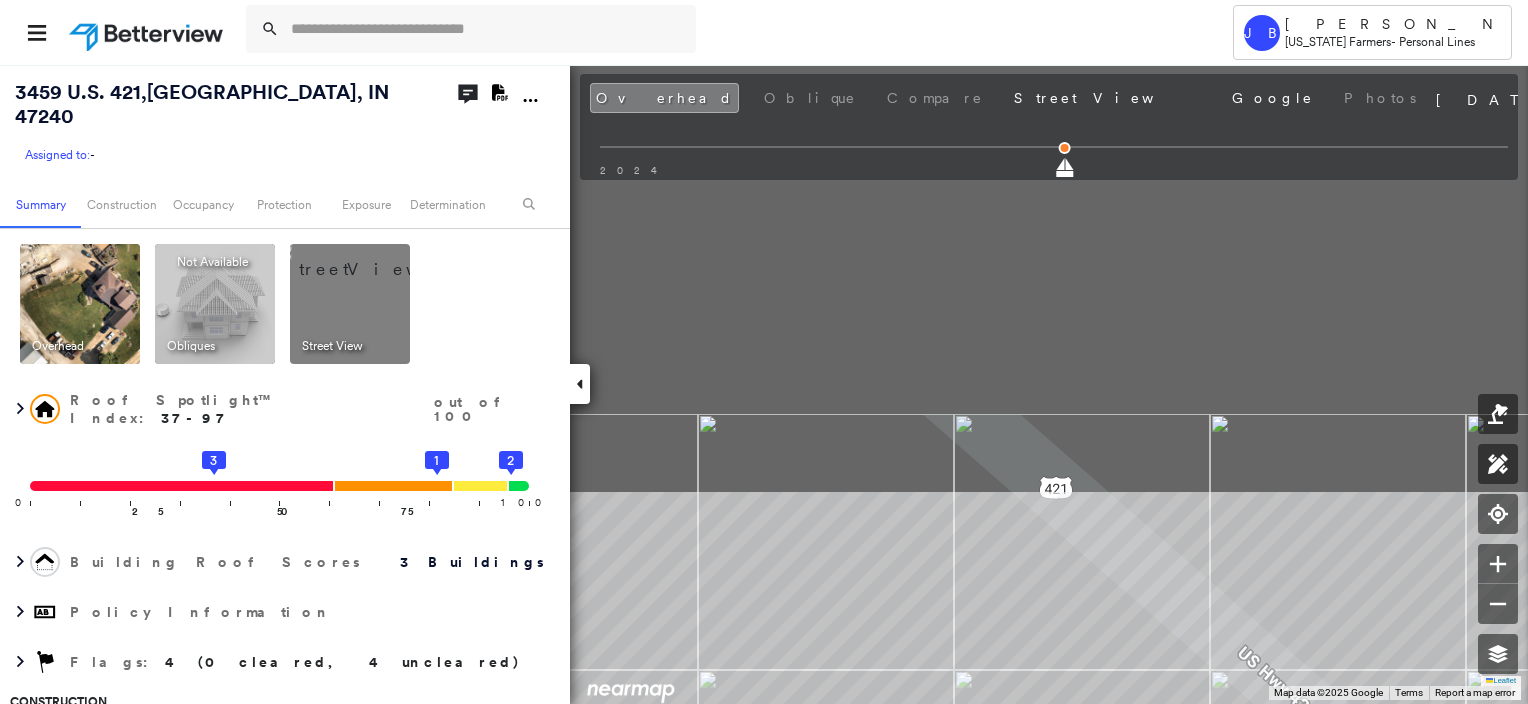 click on "Tower [PERSON_NAME] [US_STATE] Farmers  -   Personal Lines [STREET_ADDRESS] Assigned to:  - Assigned to:  - Assigned to:  - Open Comments Download PDF Report Summary Construction Occupancy Protection Exposure Determination Overhead Obliques Not Available ; Street View Roof Spotlight™ Index :  37-97 out of 100 0 100 25 50 3 75 2 1 Building Roof Scores 3 Buildings Policy Information Flags :  4 (0 cleared, 4 uncleared) Construction Roof Spotlights :  Missing Shingles, Staining, Chimney, Vent, Satellite Dish Property Features :  Car, Patio Furniture, Yard Debris, Disintegrated Pavement Roof Size & Shape :  3 buildings  Occupancy Place Detail Google - Places Smarty Streets - Surrounding Properties National Registry of Historic Places Protection US Fire Administration: Nearest Fire Stations Exposure Additional Perils FEMA Risk Index Determination Flags :  4 (0 cleared, 4 uncleared) Uncleared Flags (4) Cleared Flags  (0) Low Low Priority Roof Score Flagged [DATE] Clear High Flagged [DATE]" at bounding box center (764, 352) 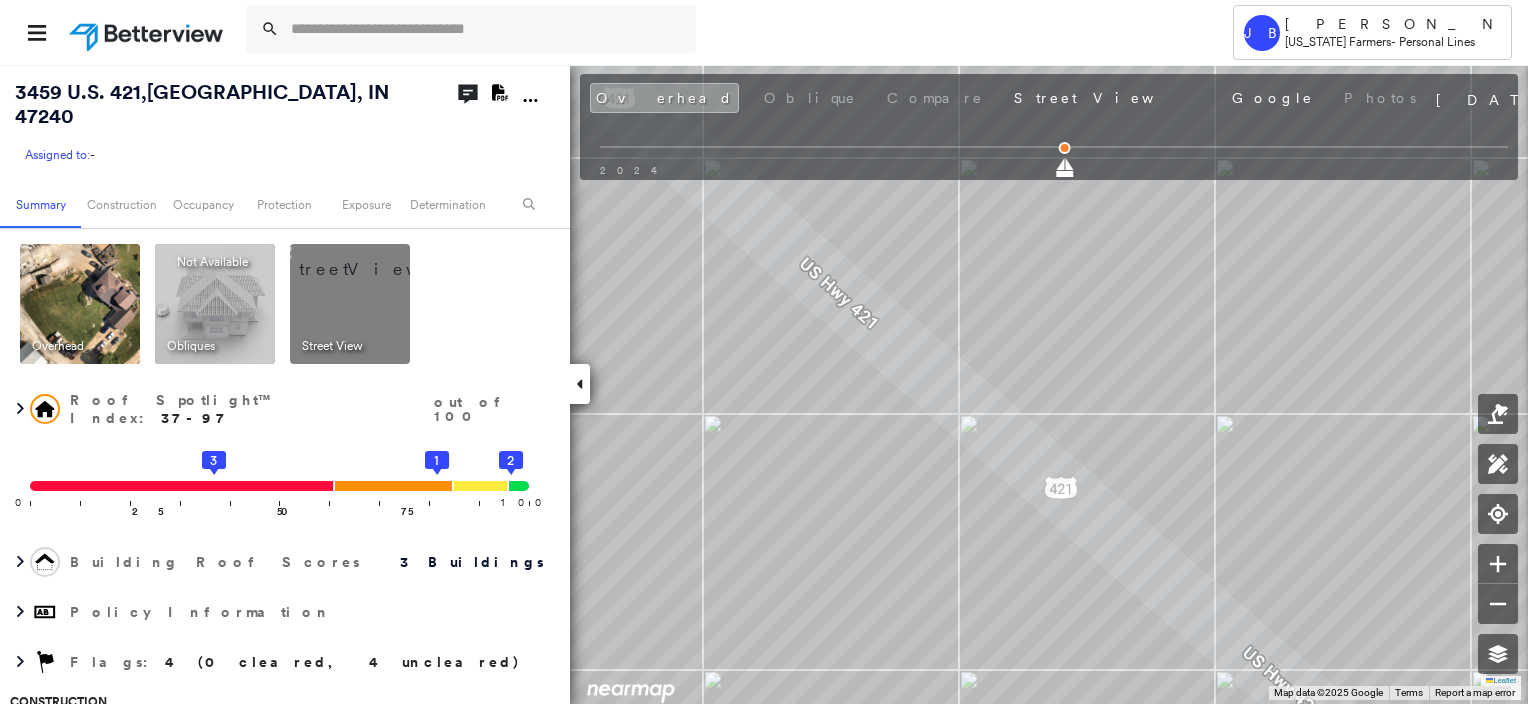 drag, startPoint x: 726, startPoint y: 156, endPoint x: 1188, endPoint y: 755, distance: 756.46875 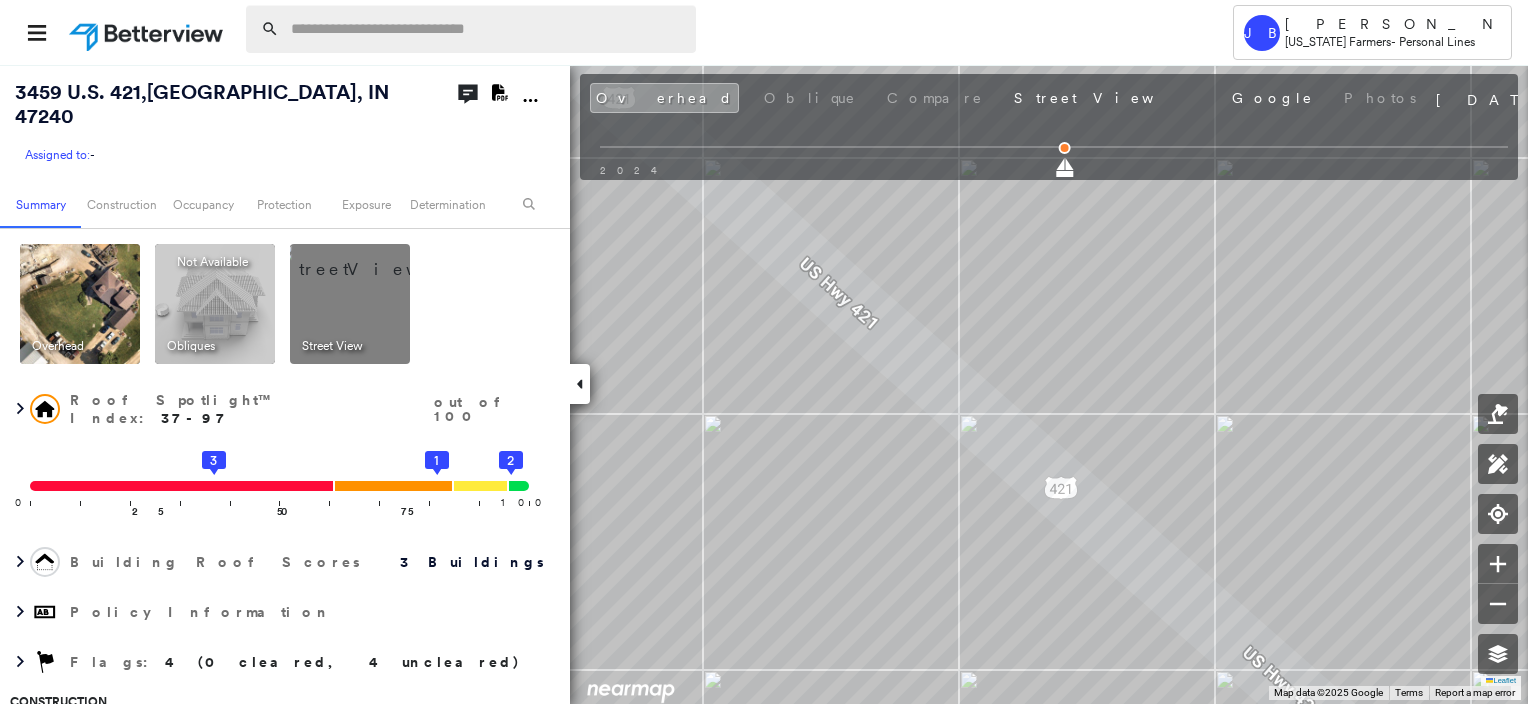 click at bounding box center (487, 29) 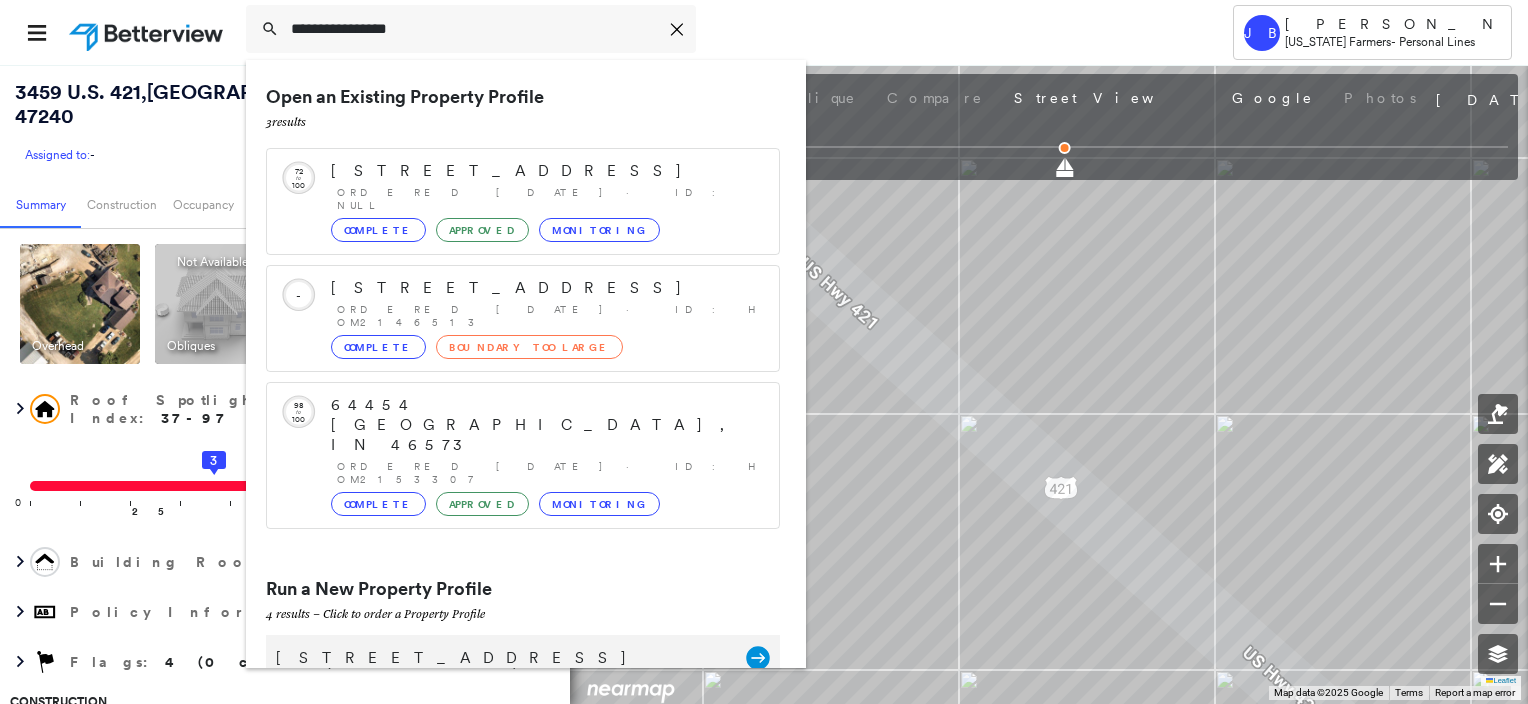type on "**********" 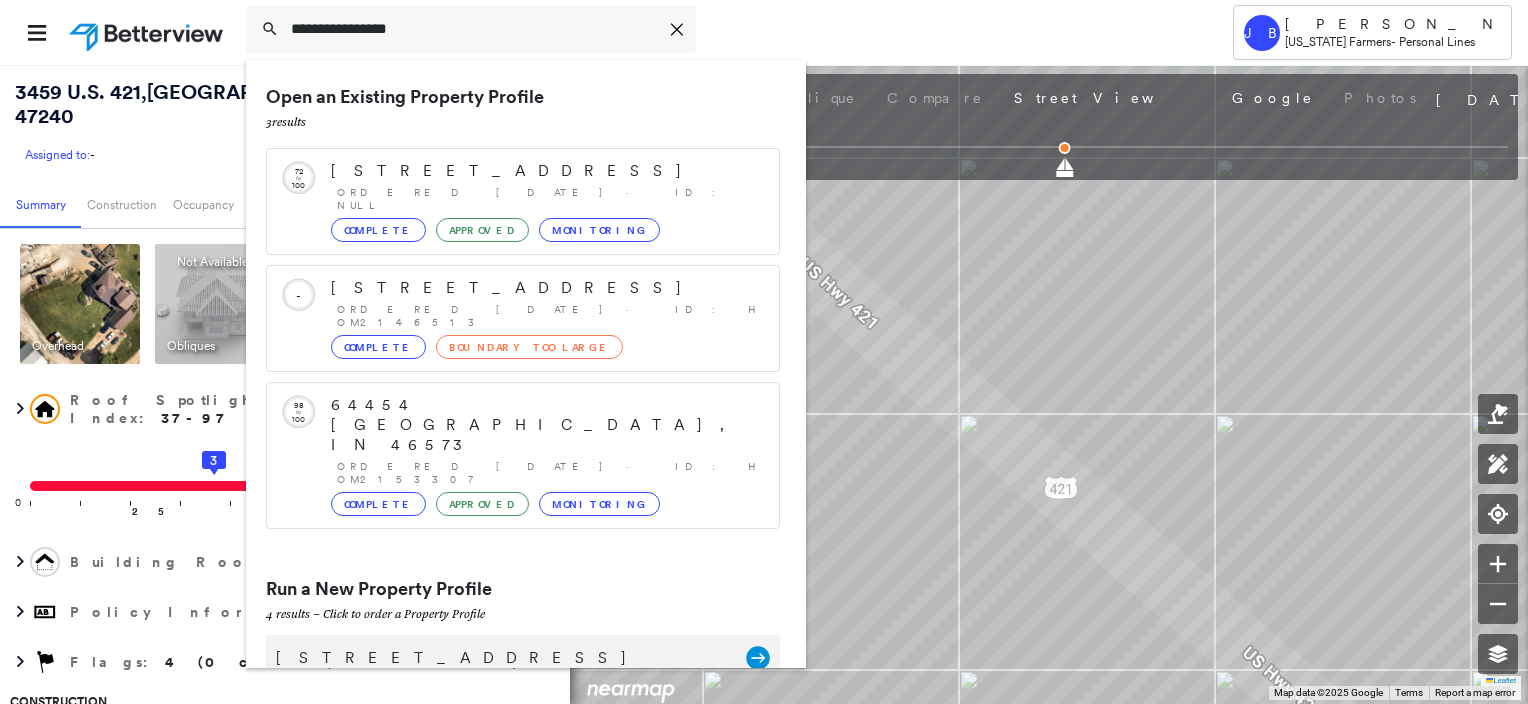 click 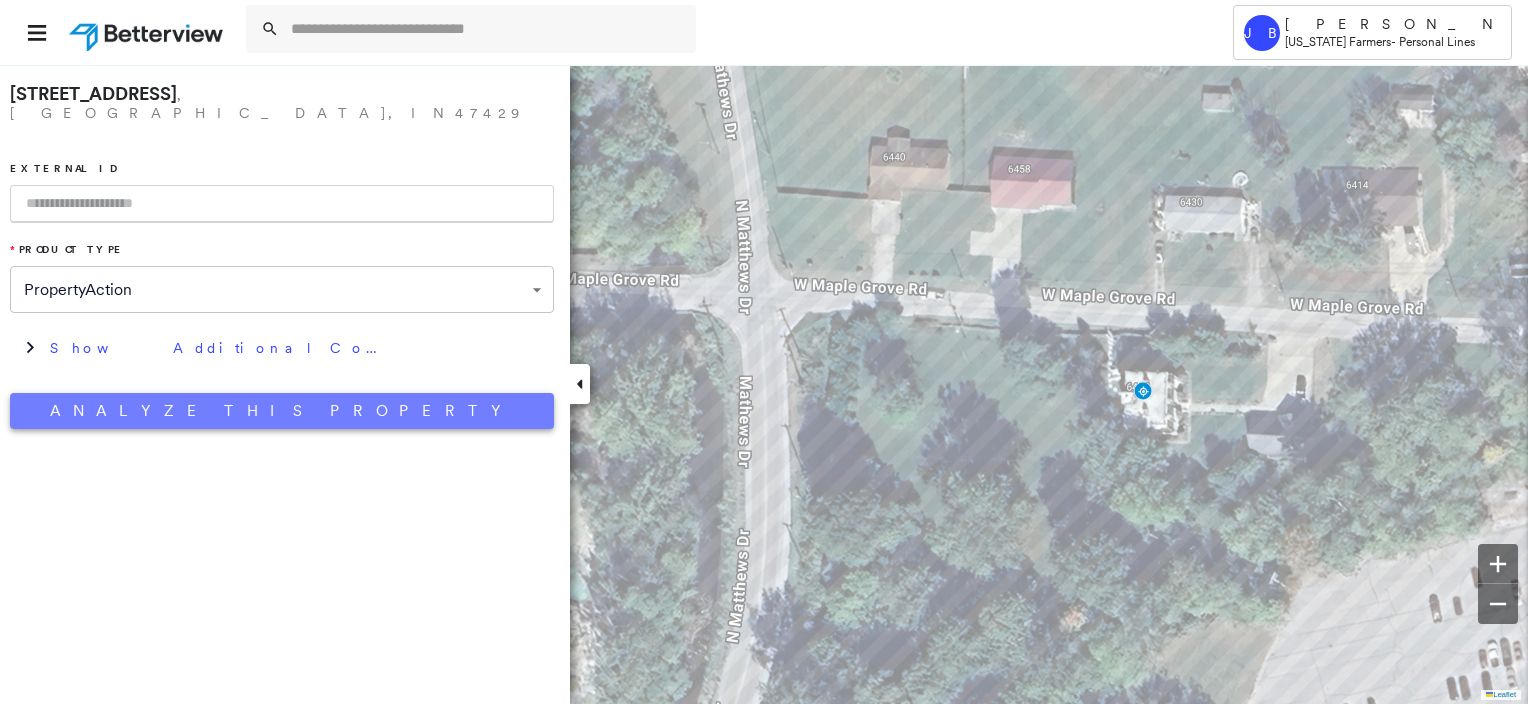 click on "Analyze This Property" at bounding box center [282, 411] 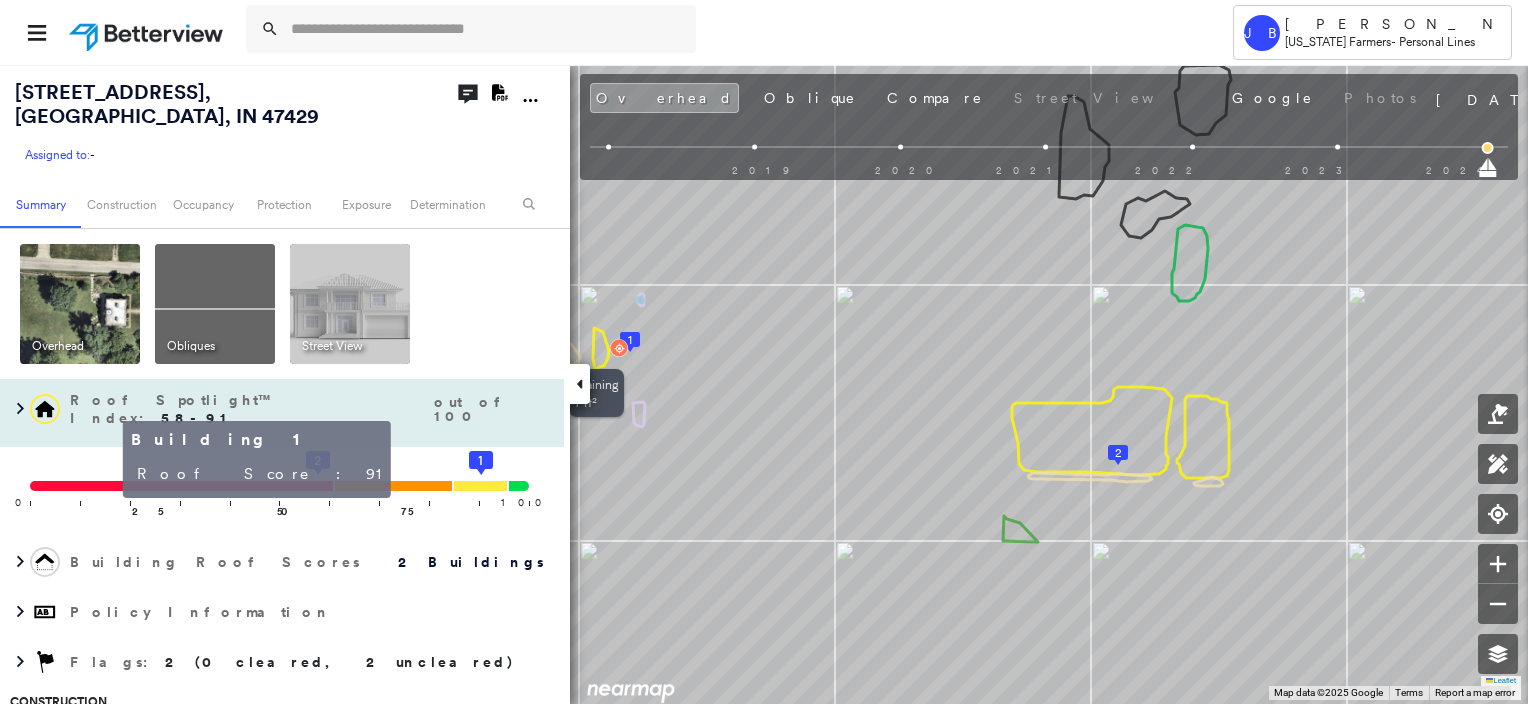 click 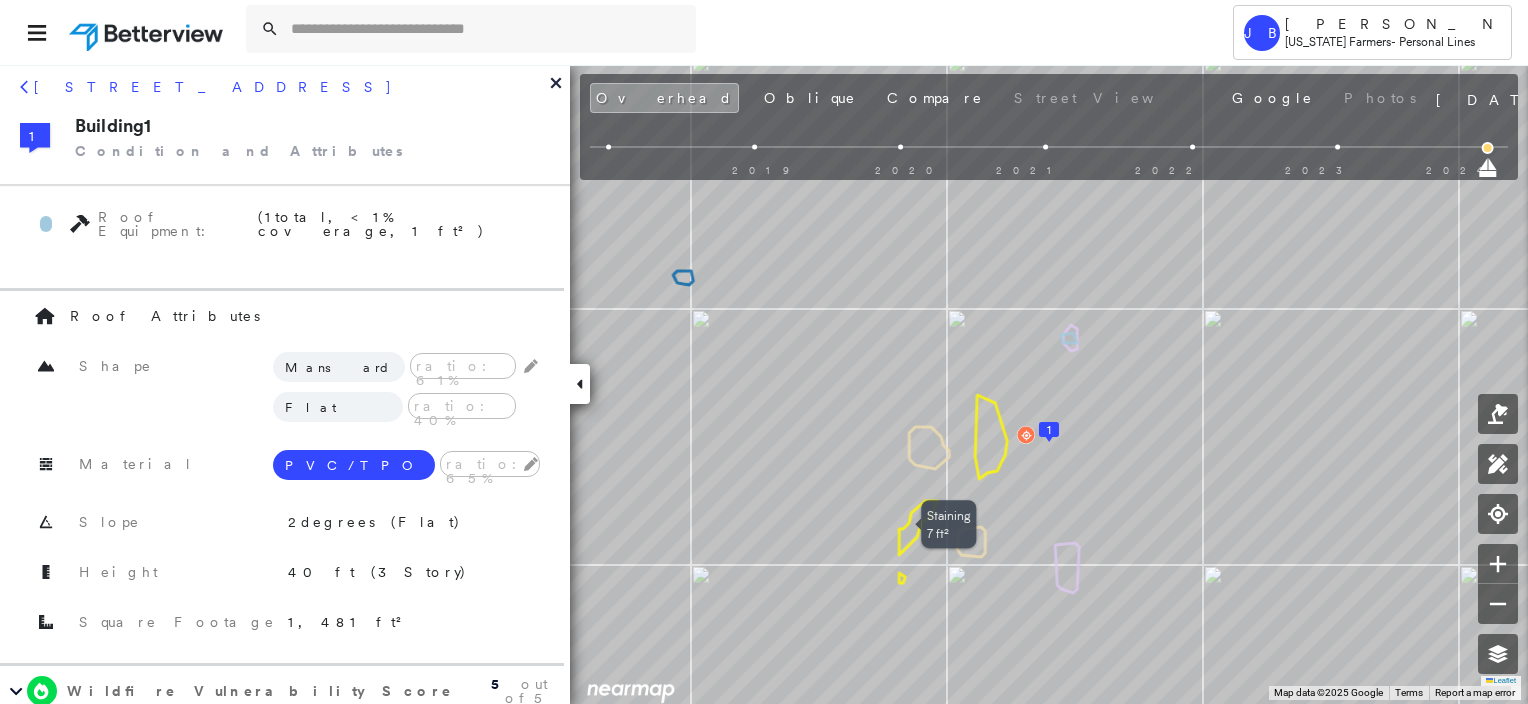 scroll, scrollTop: 334, scrollLeft: 0, axis: vertical 